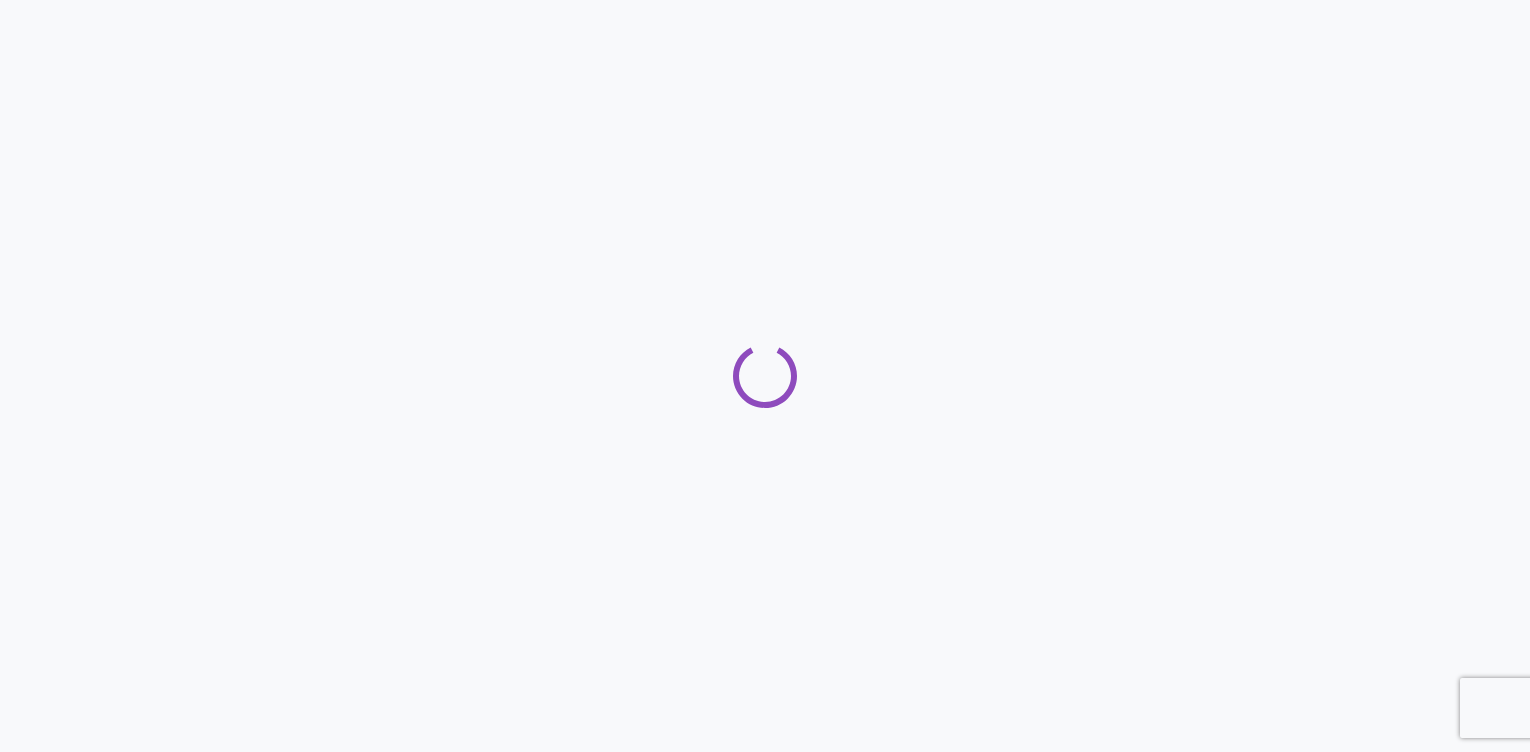 scroll, scrollTop: 0, scrollLeft: 0, axis: both 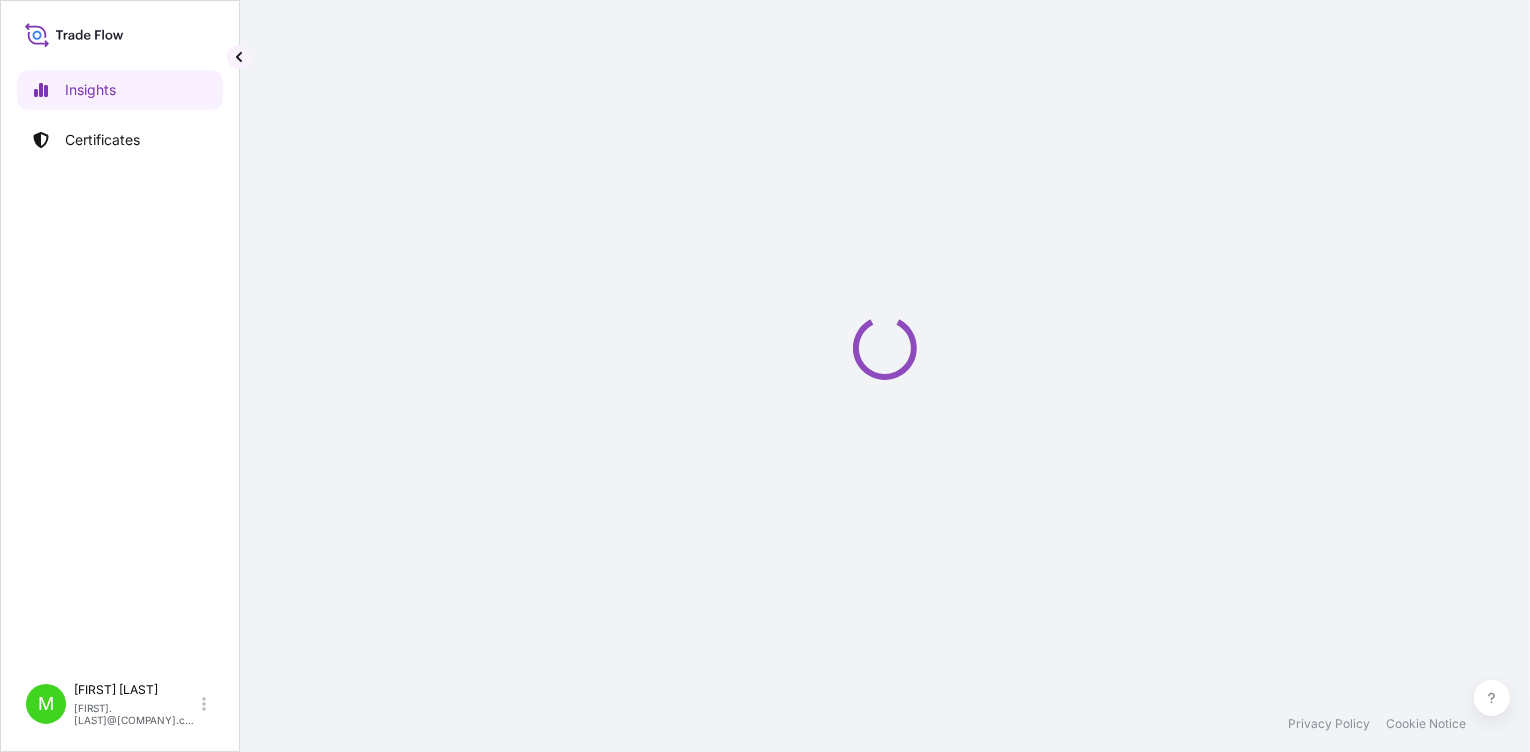 select on "2025" 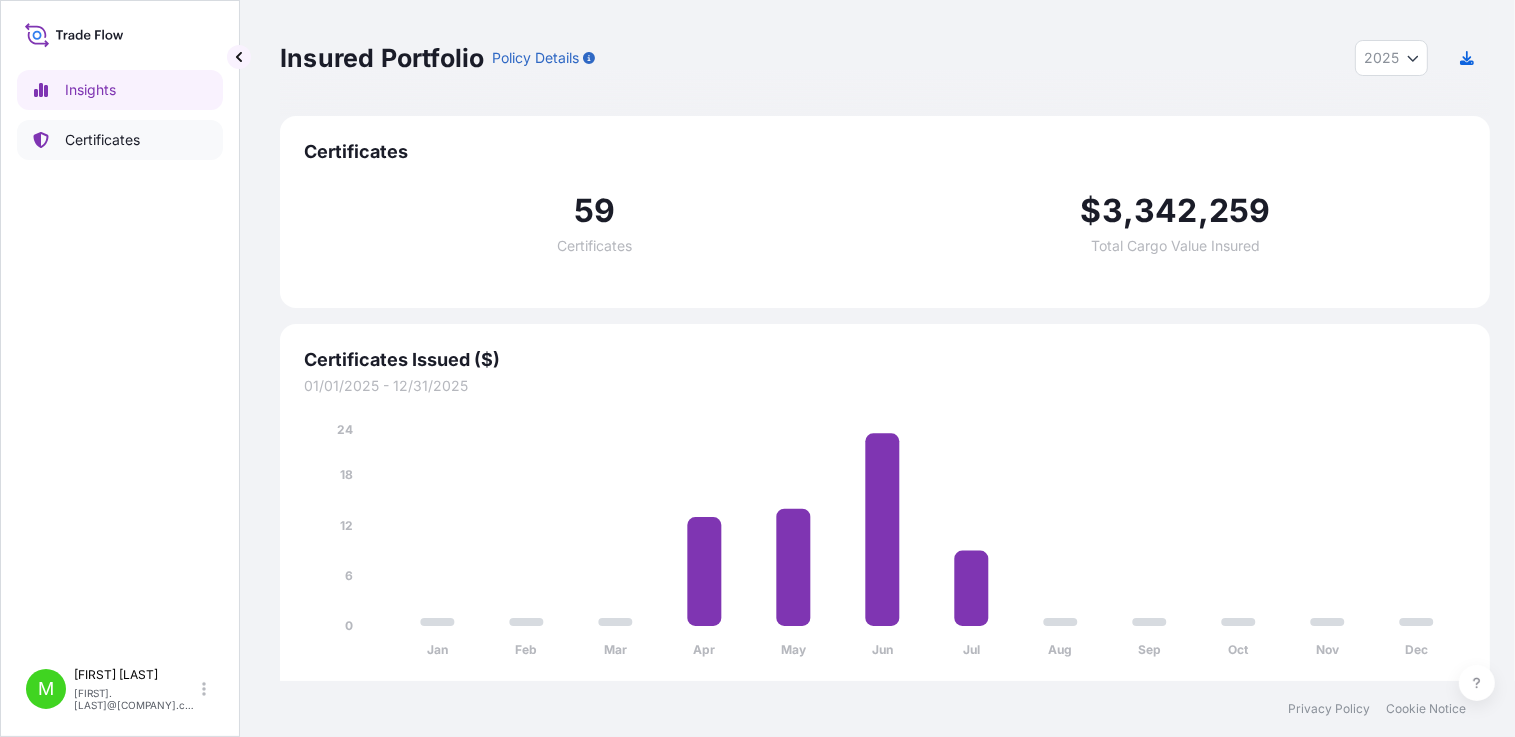 click on "Certificates" at bounding box center (102, 140) 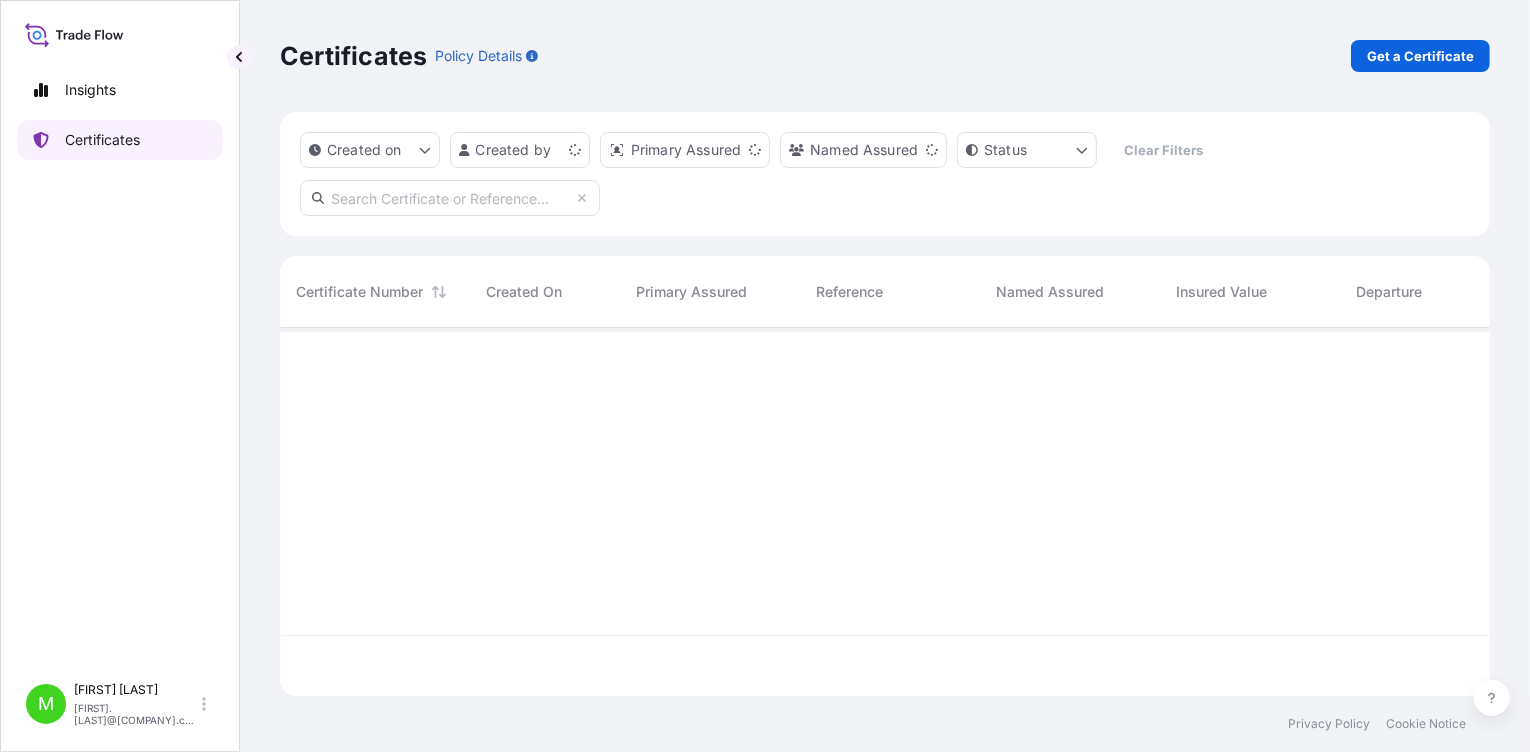 scroll, scrollTop: 15, scrollLeft: 15, axis: both 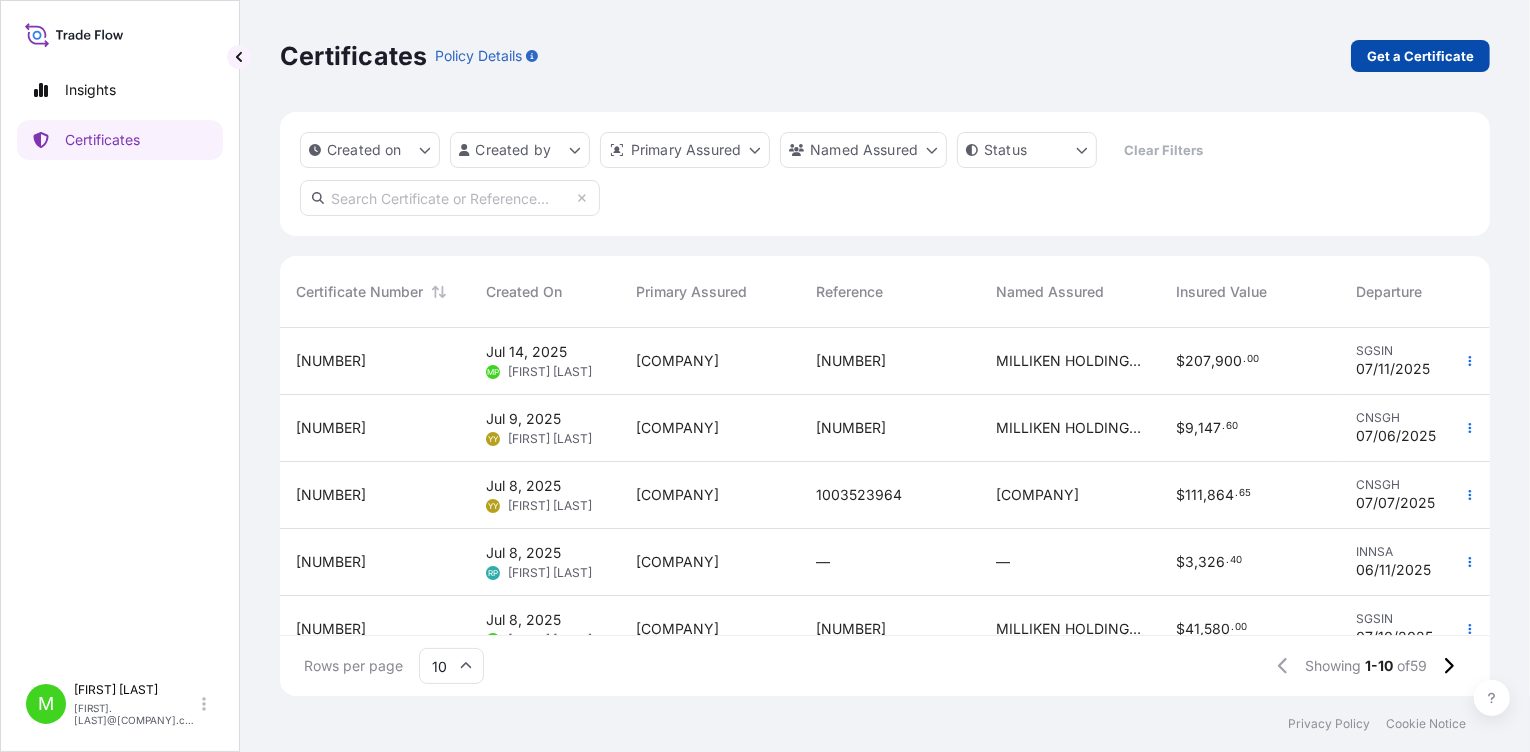 click on "Get a Certificate" at bounding box center [1420, 56] 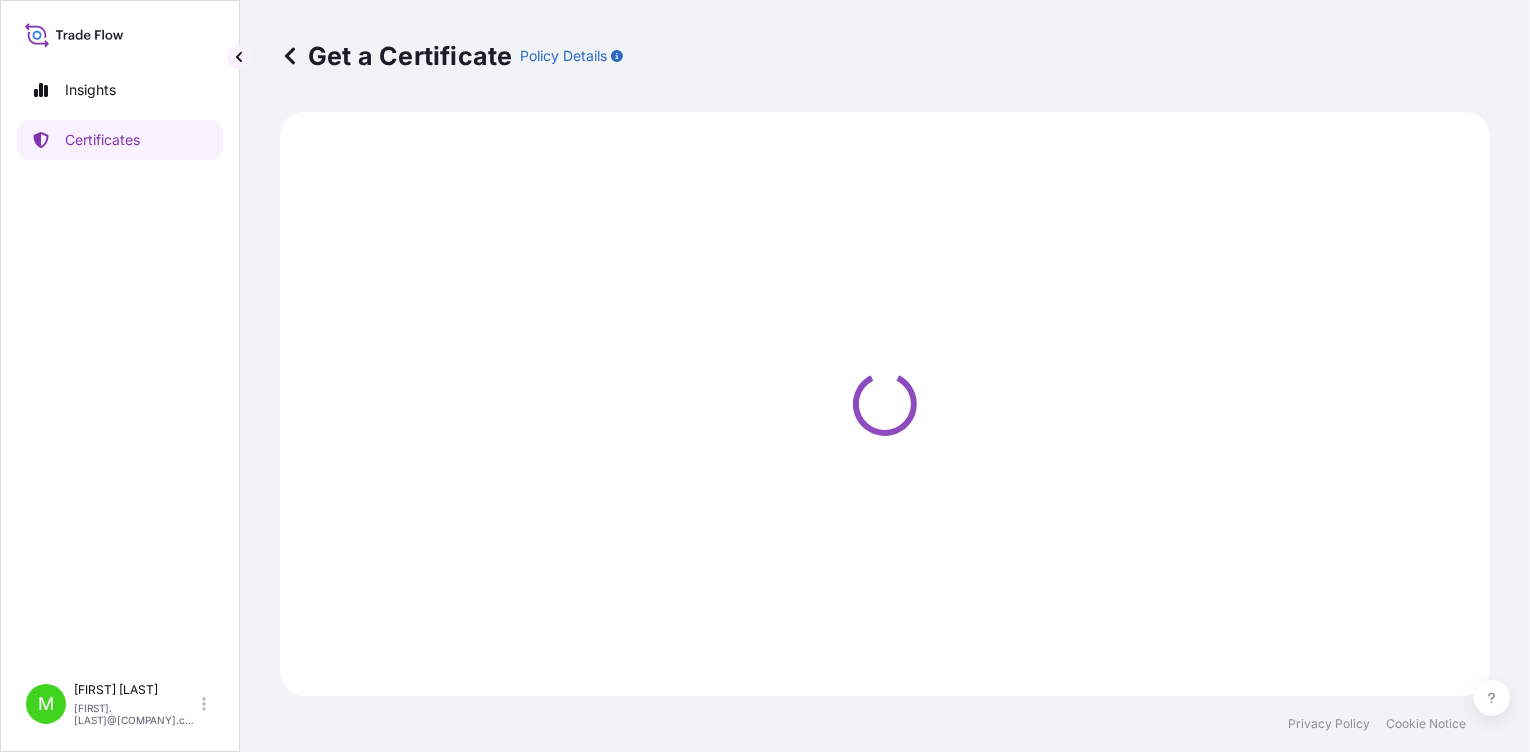 select on "Road / Inland" 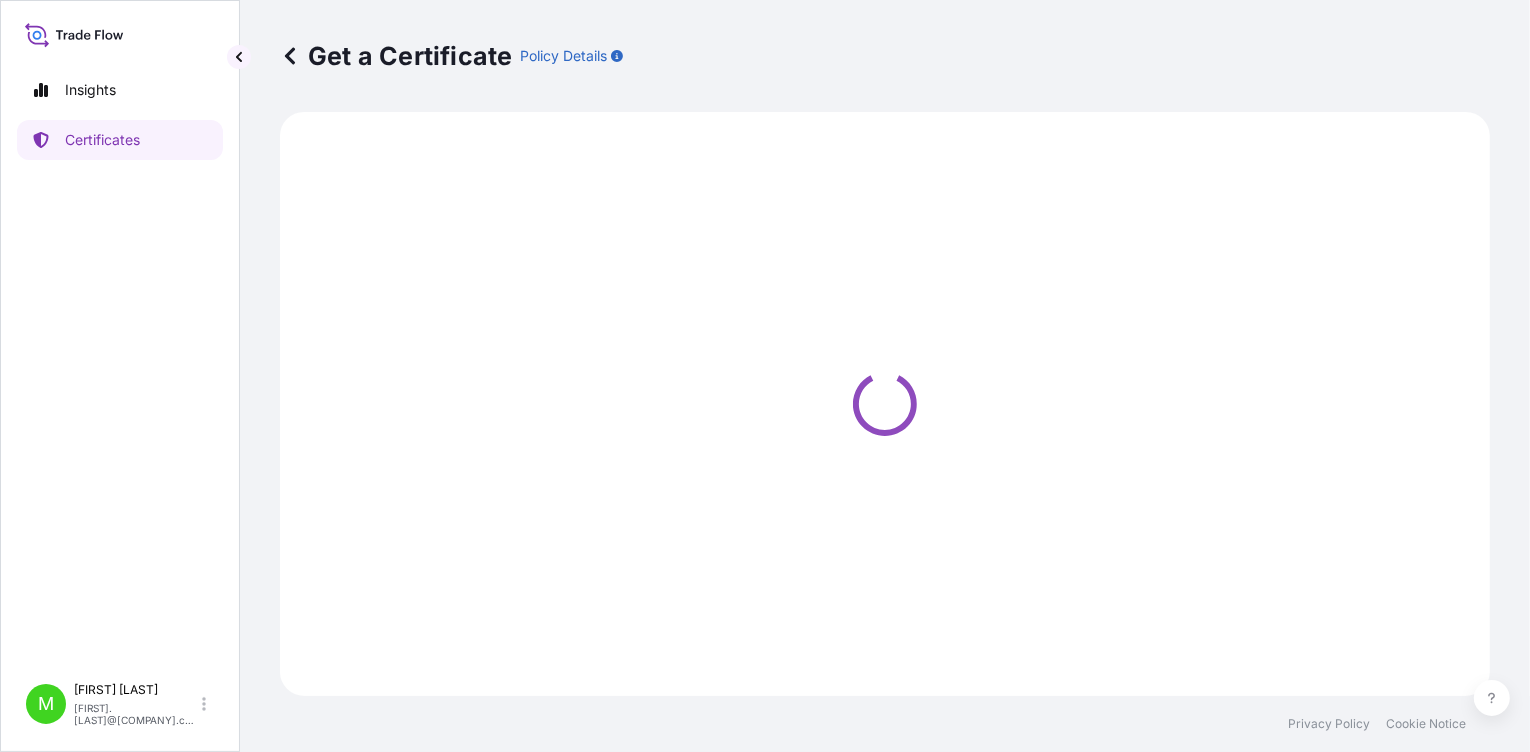 select on "Ocean Vessel" 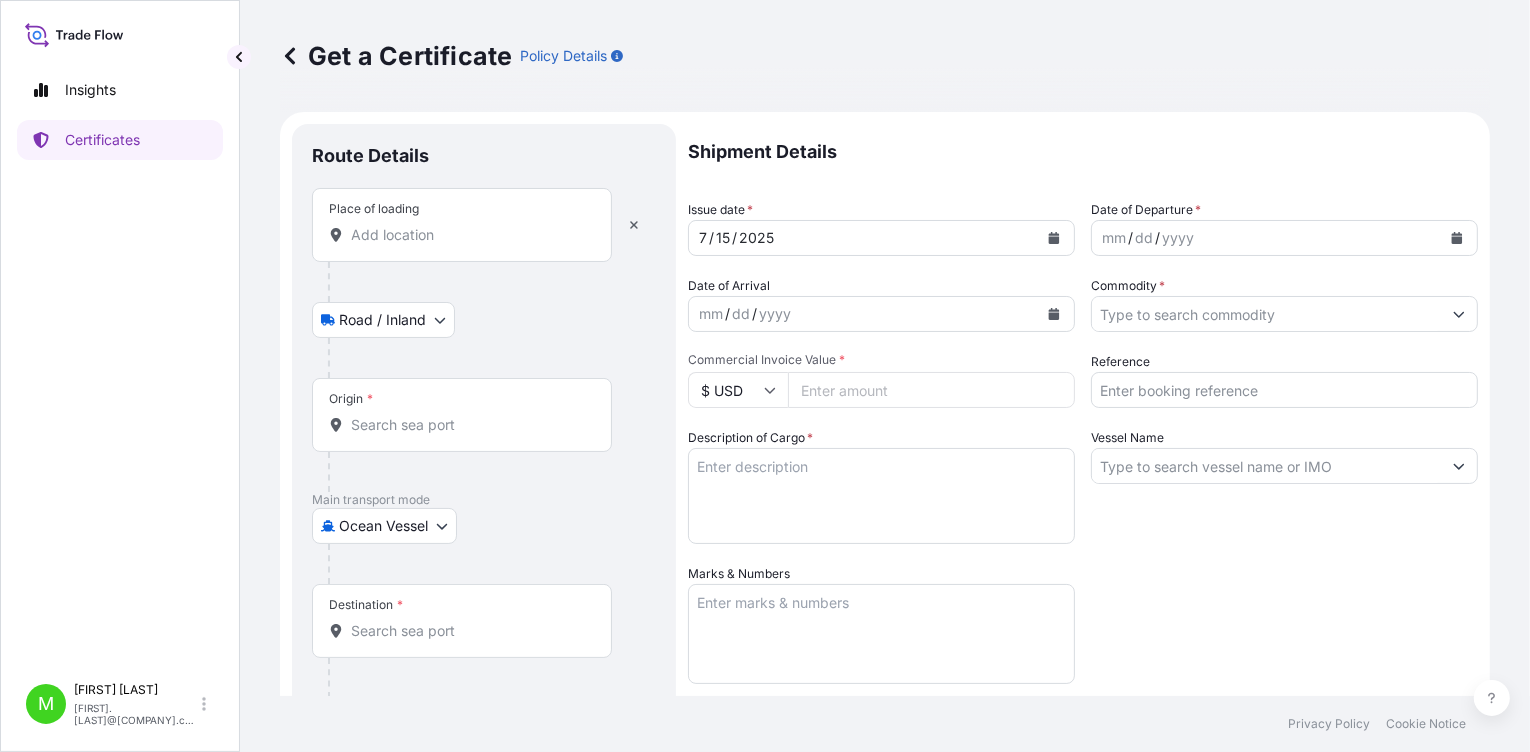 click on "Place of loading" at bounding box center [462, 225] 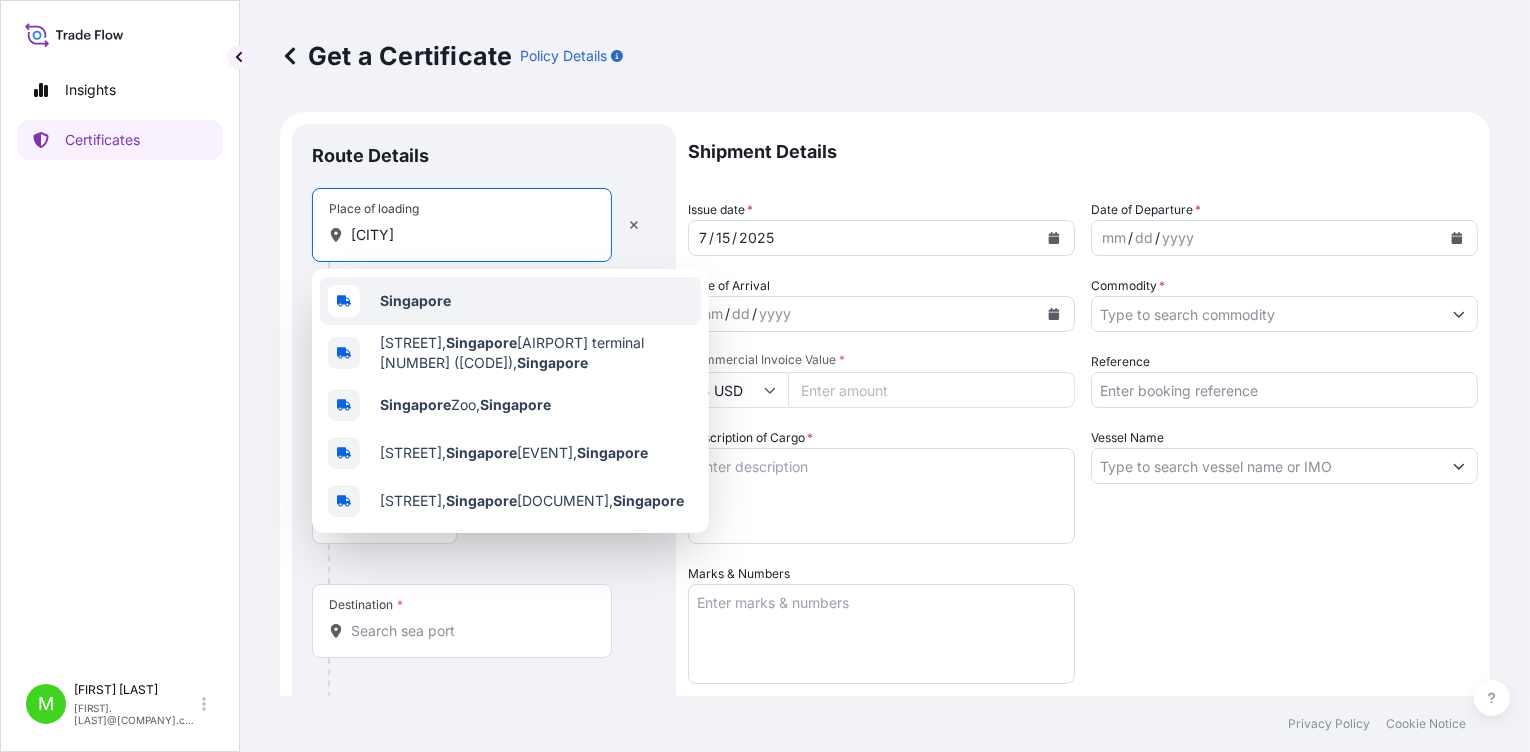 click on "Singapore" at bounding box center [510, 301] 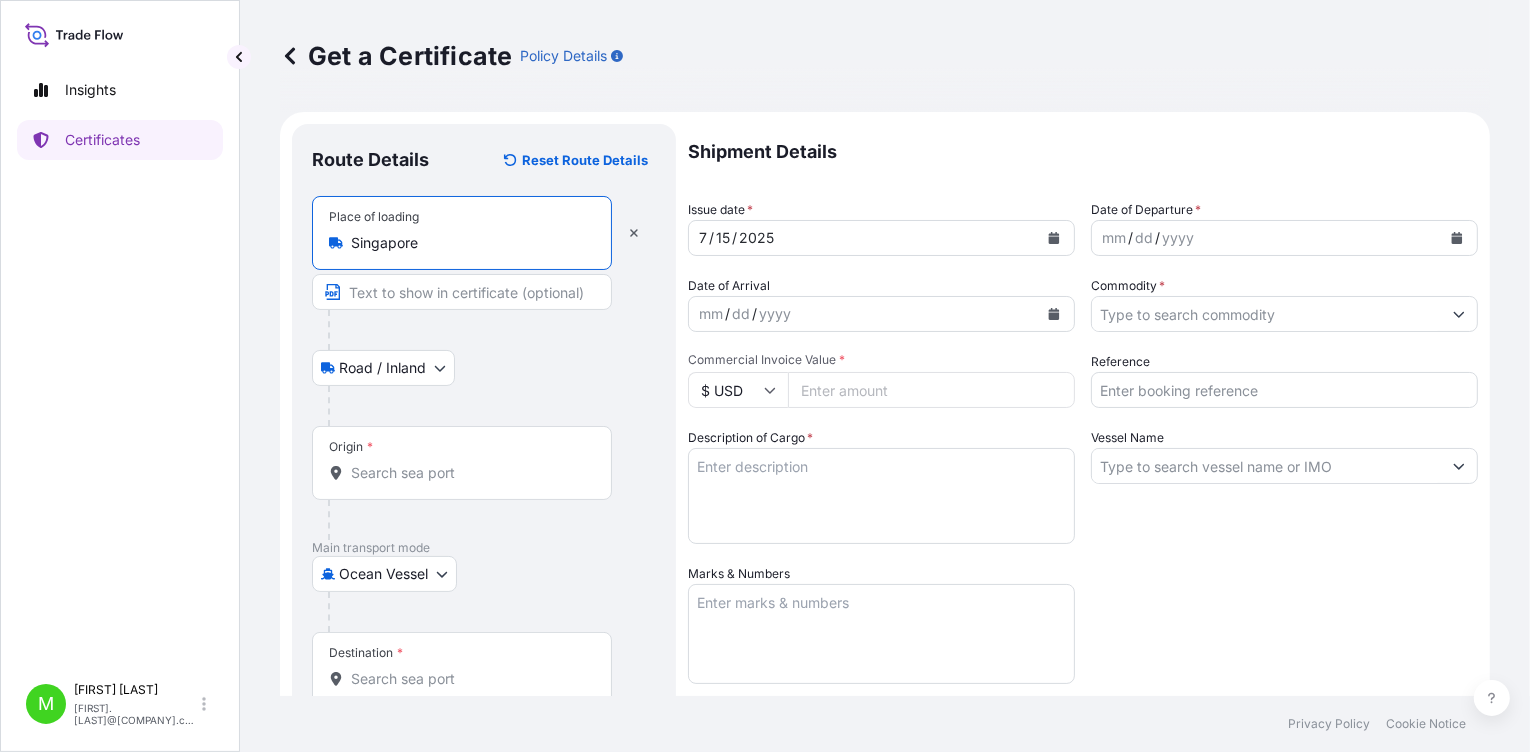 type on "Singapore" 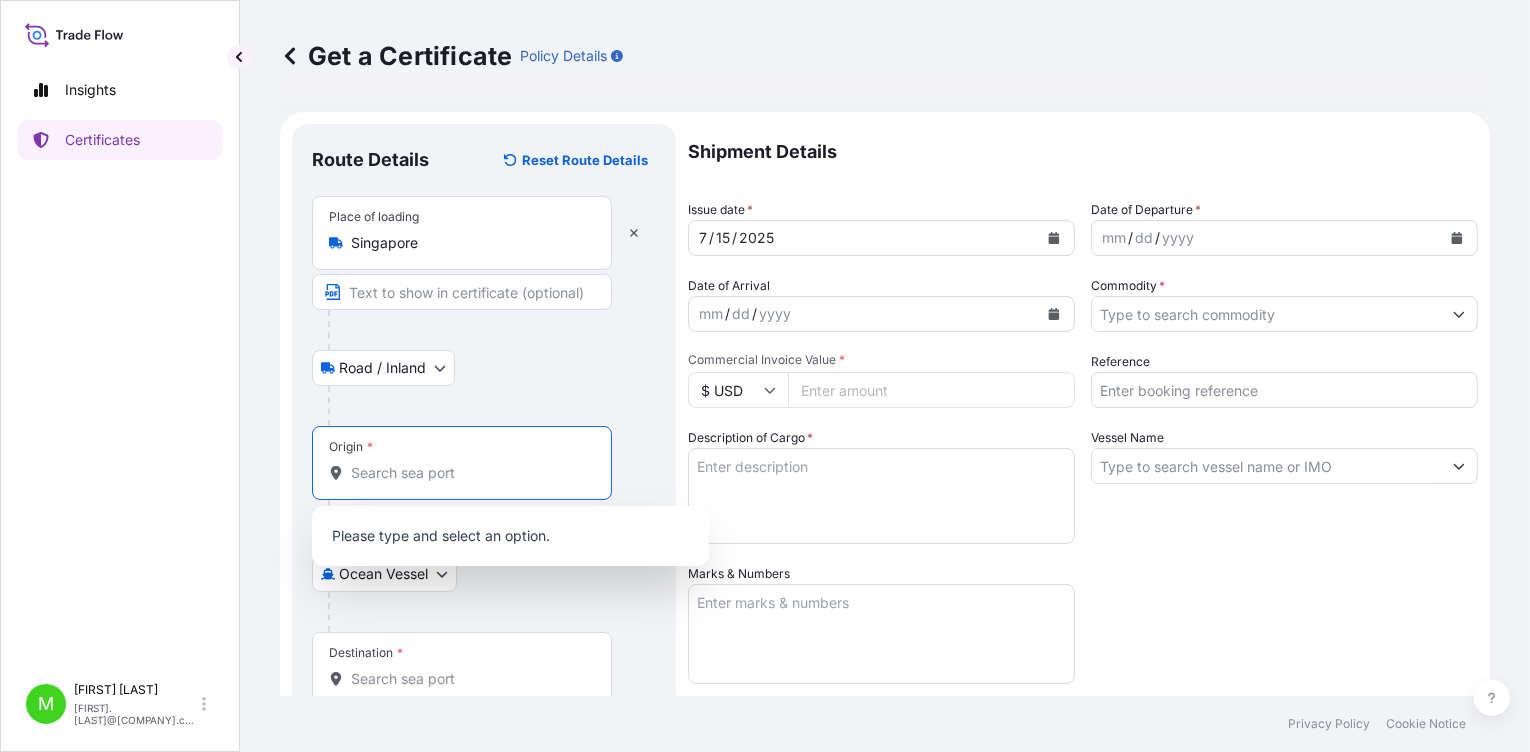 click on "Origin *" at bounding box center [469, 473] 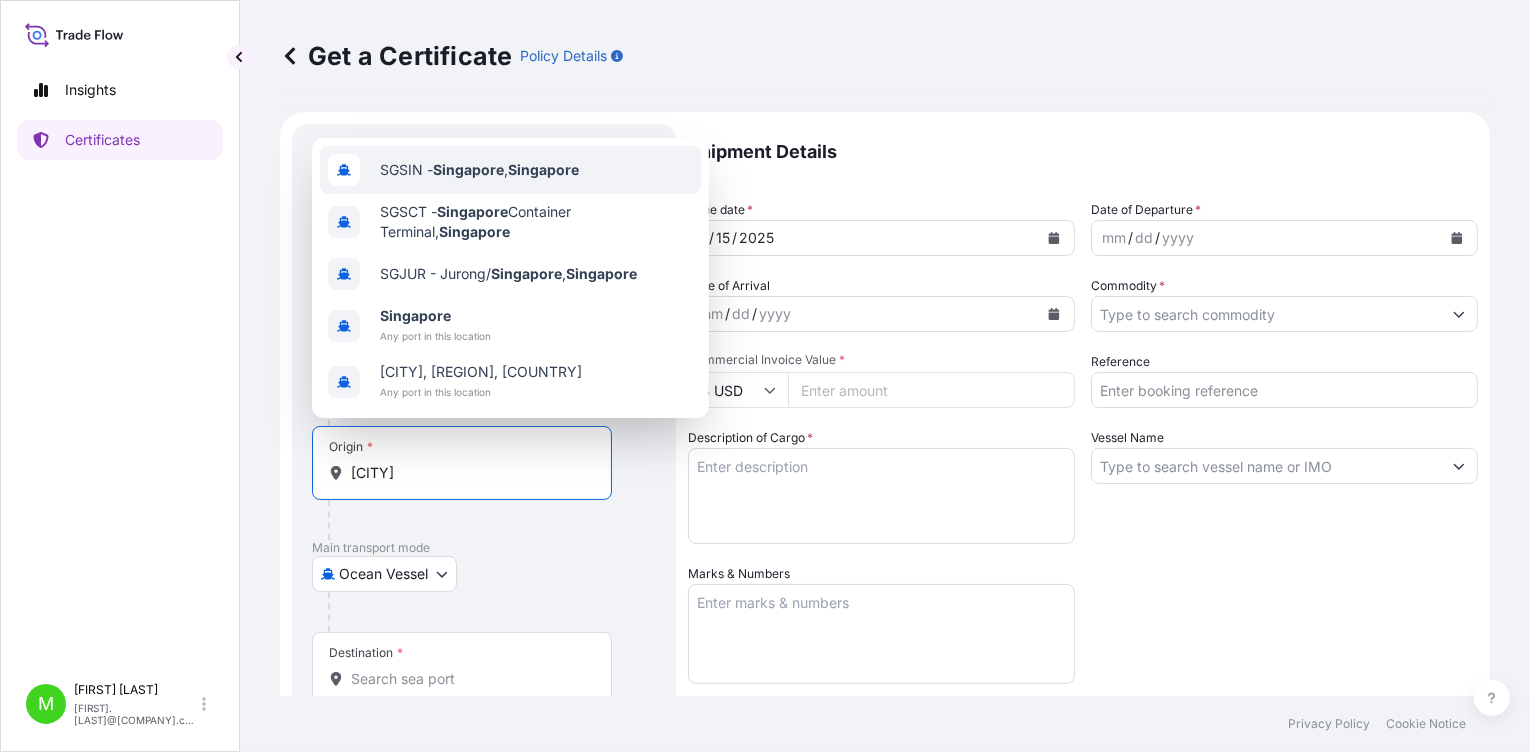 click on "SGSIN -  Singapore ,  Singapore" at bounding box center [510, 170] 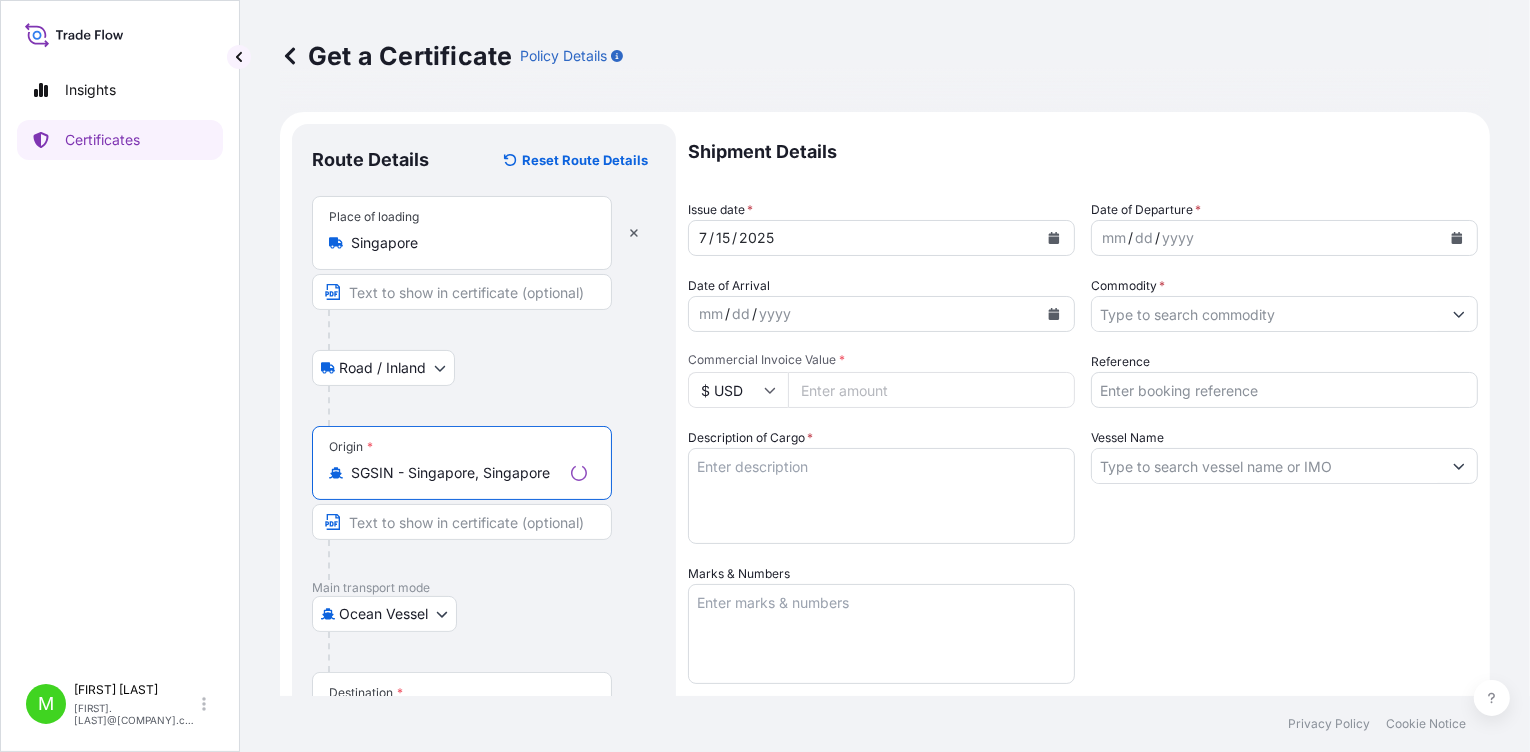 type on "SGSIN - Singapore, Singapore" 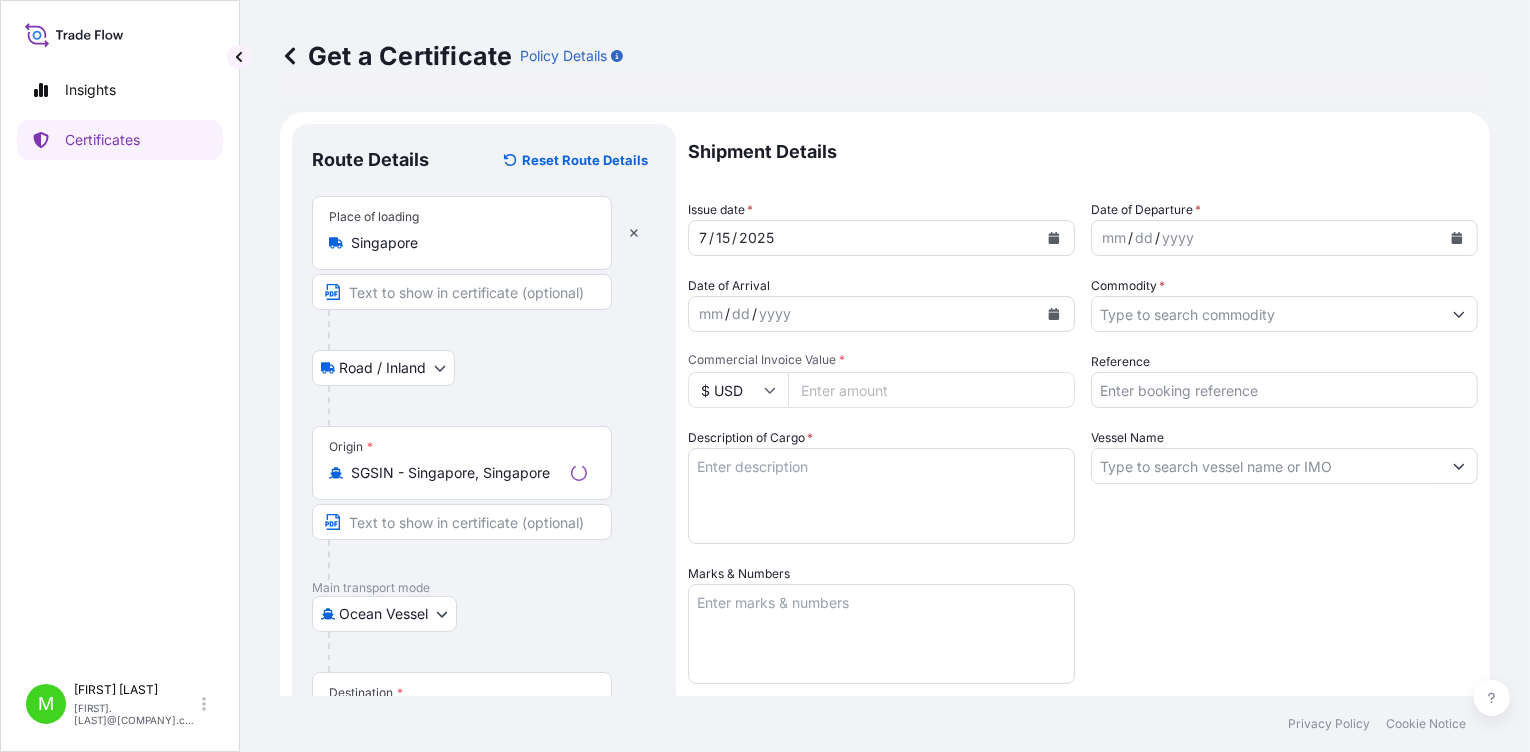 click on "Destination *" at bounding box center [462, 709] 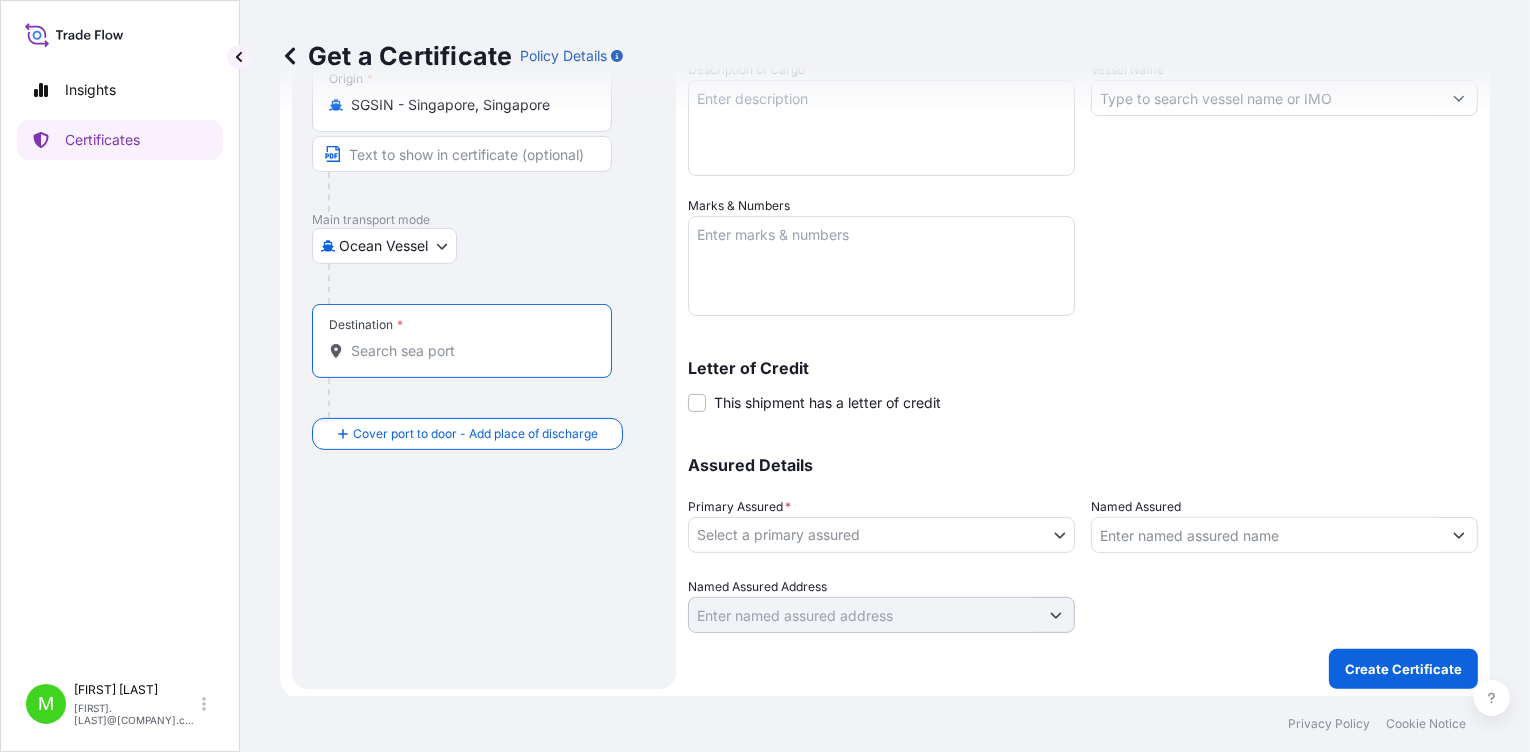 click on "Destination *" at bounding box center (469, 351) 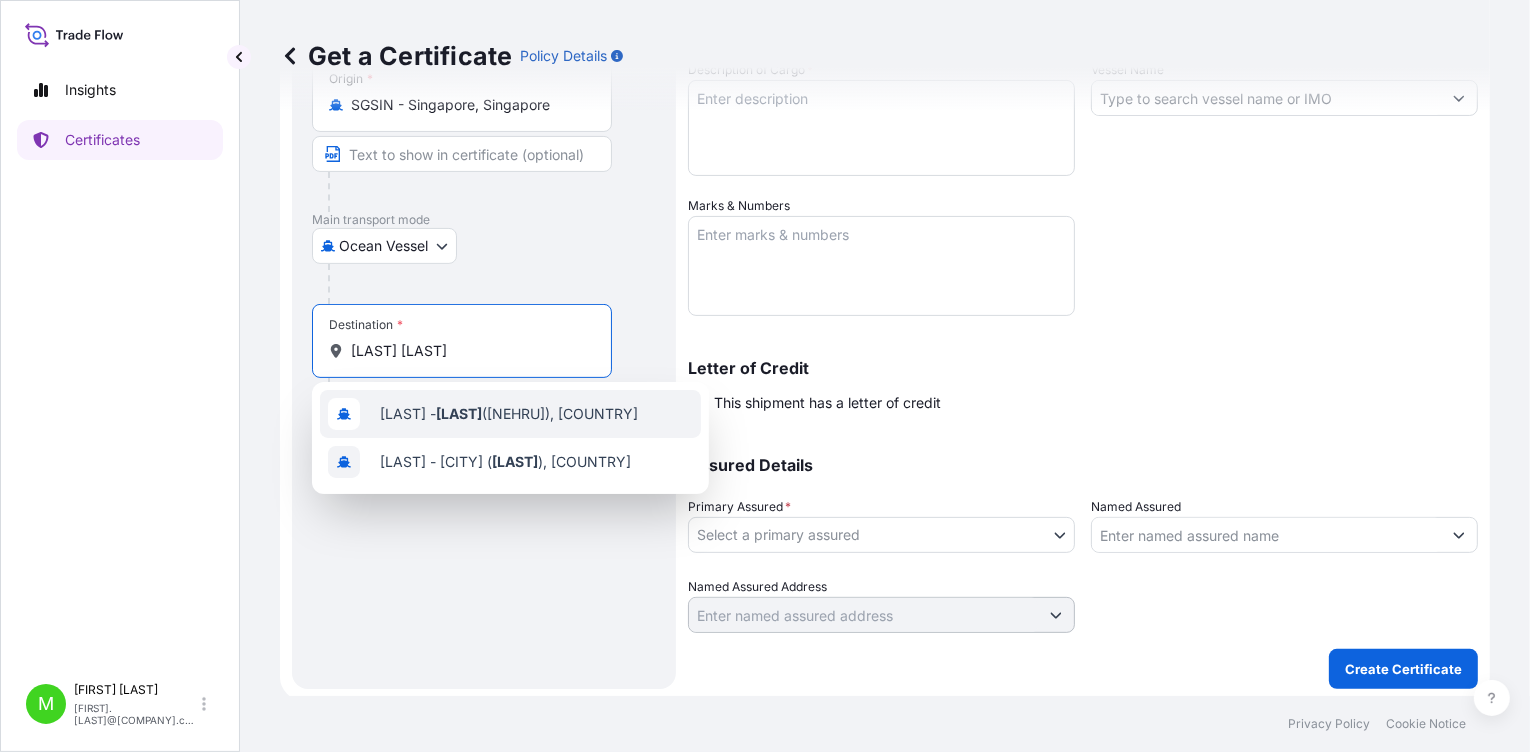 click on "[LAST]  [CITY] ([NEHRU]), [COUNTRY]" at bounding box center (509, 414) 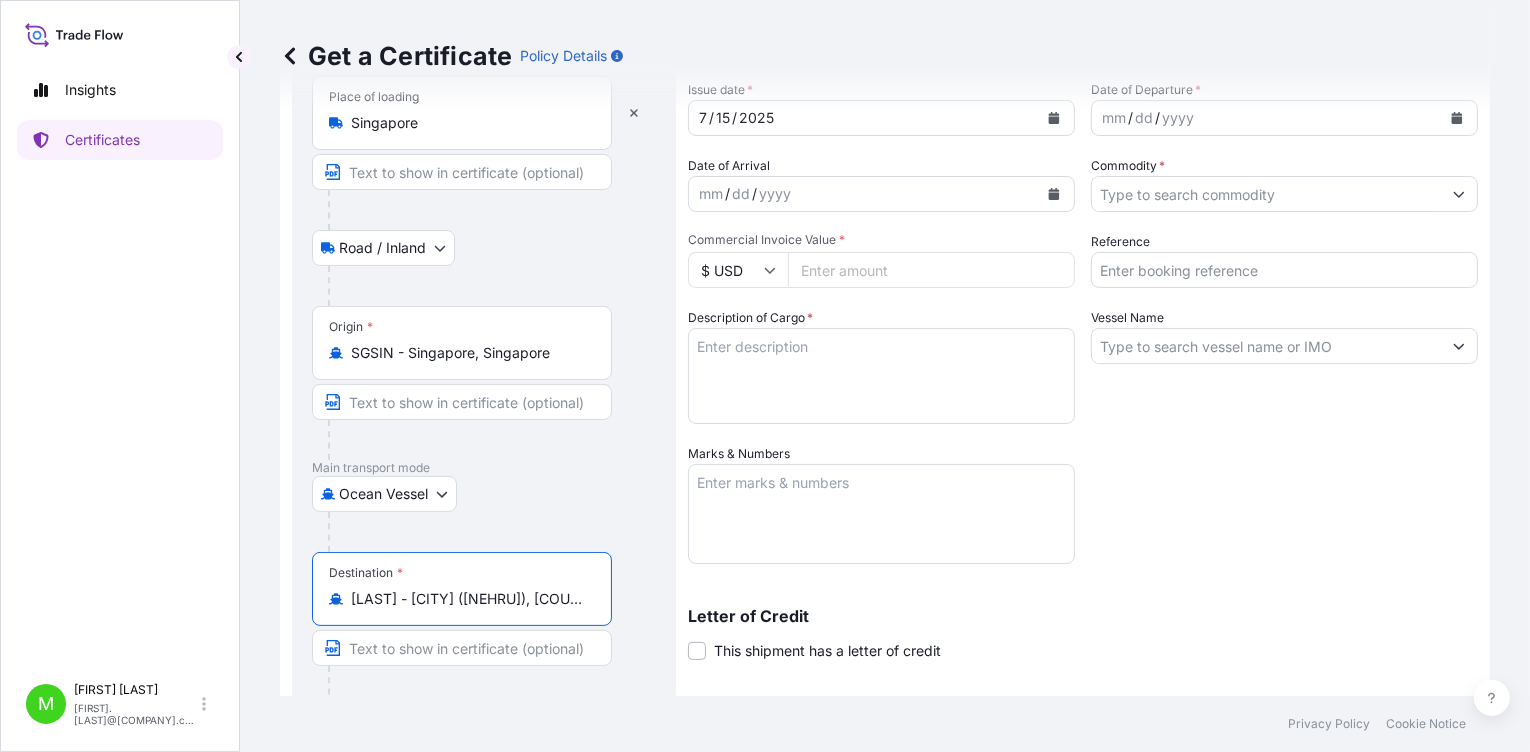 scroll, scrollTop: 0, scrollLeft: 0, axis: both 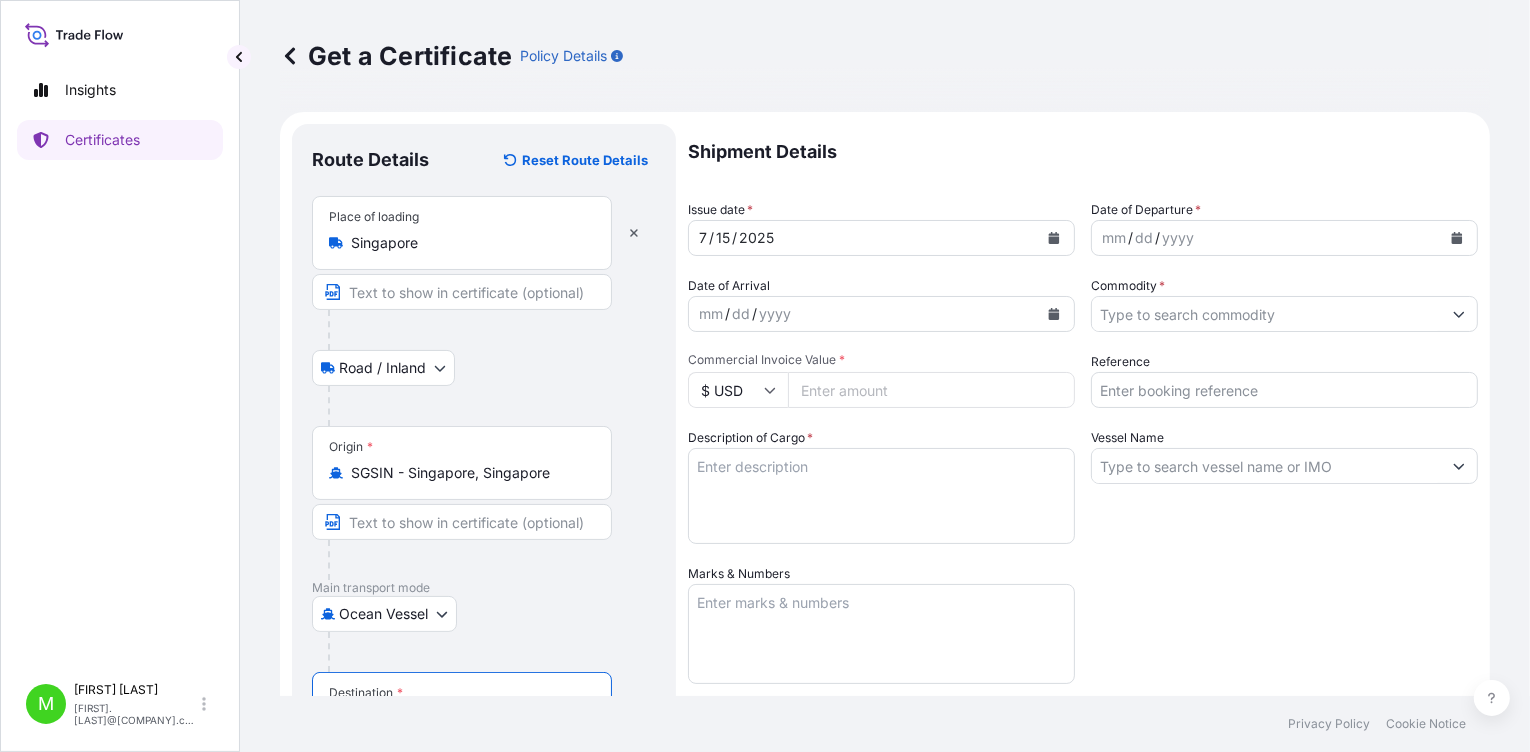 type on "[LAST] - [CITY] ([NEHRU]), [COUNTRY]" 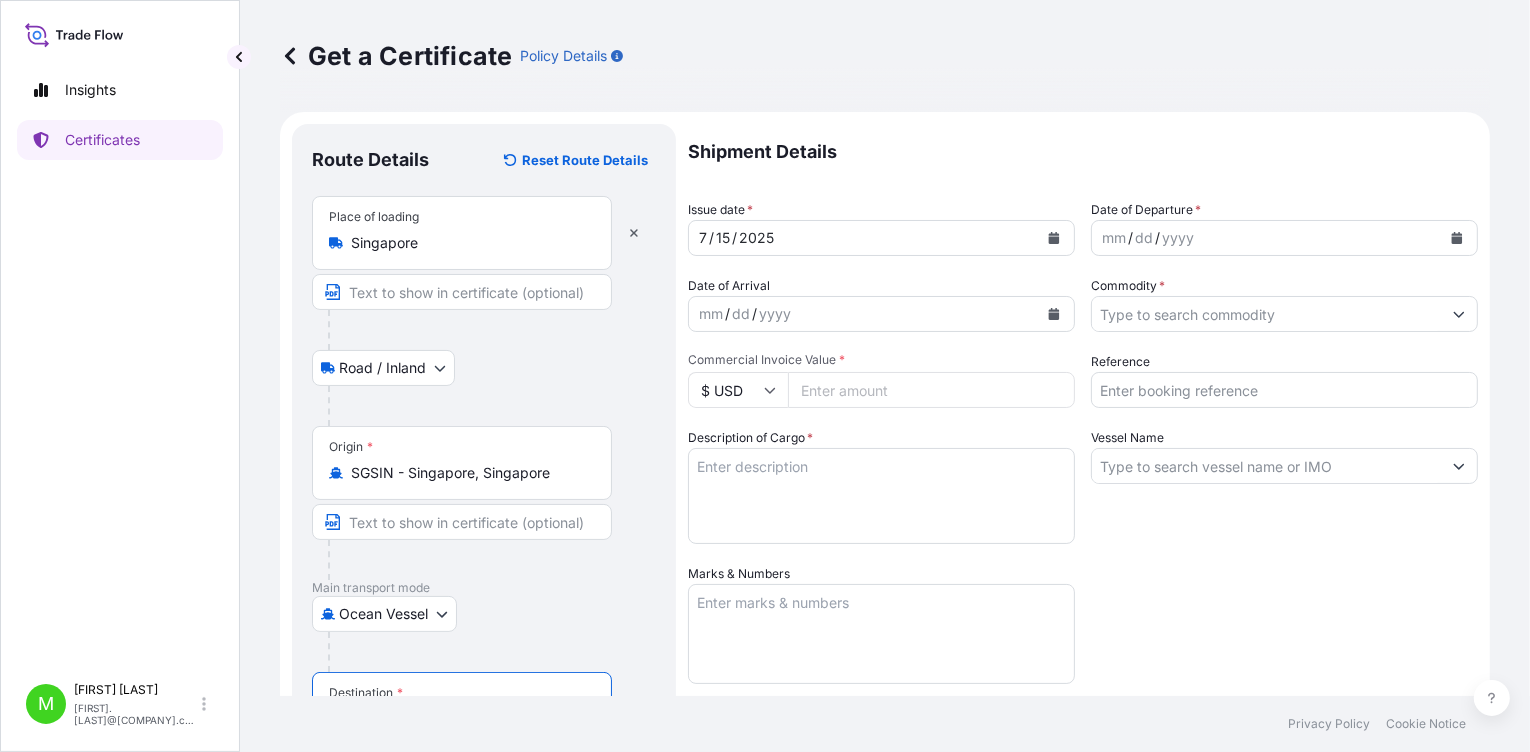 click 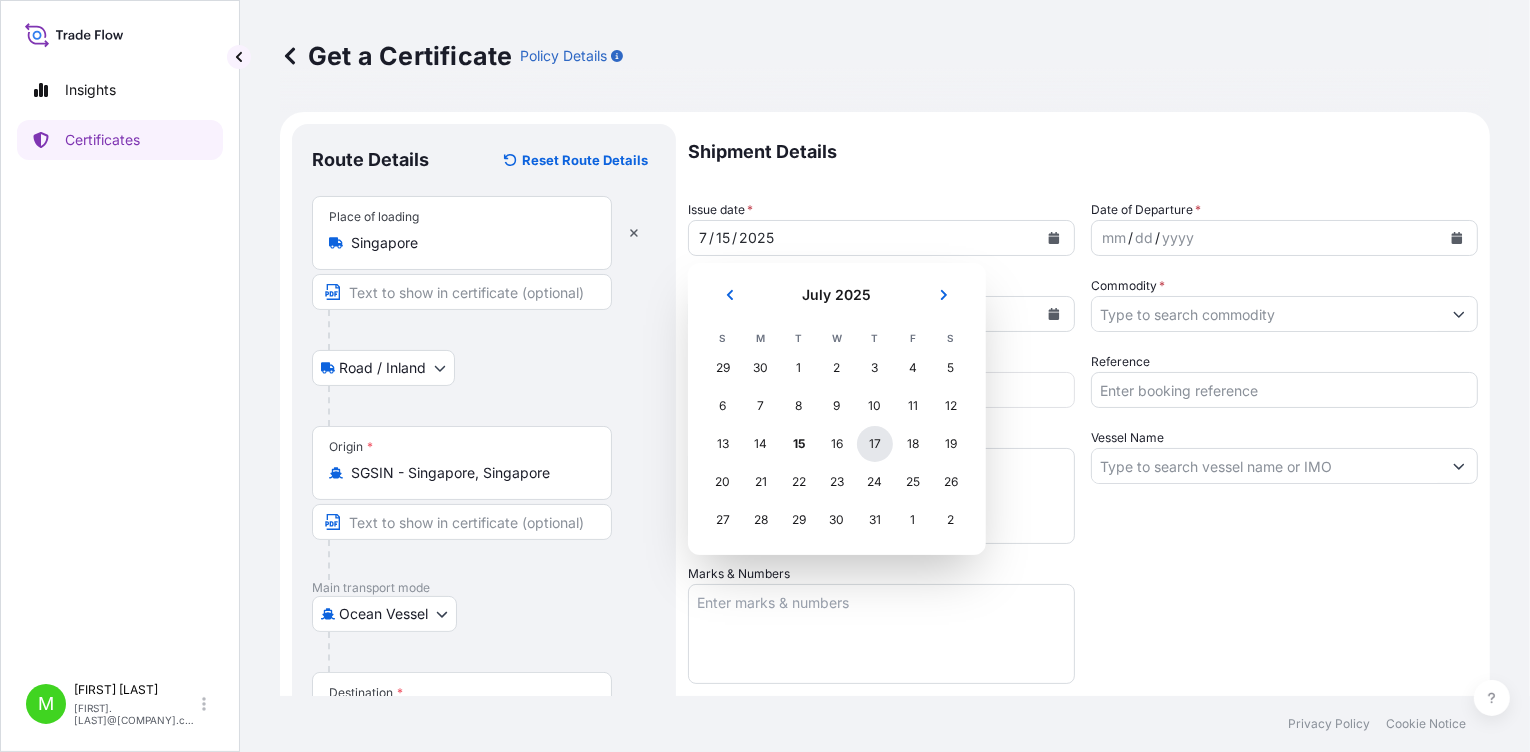 click on "17" at bounding box center (875, 444) 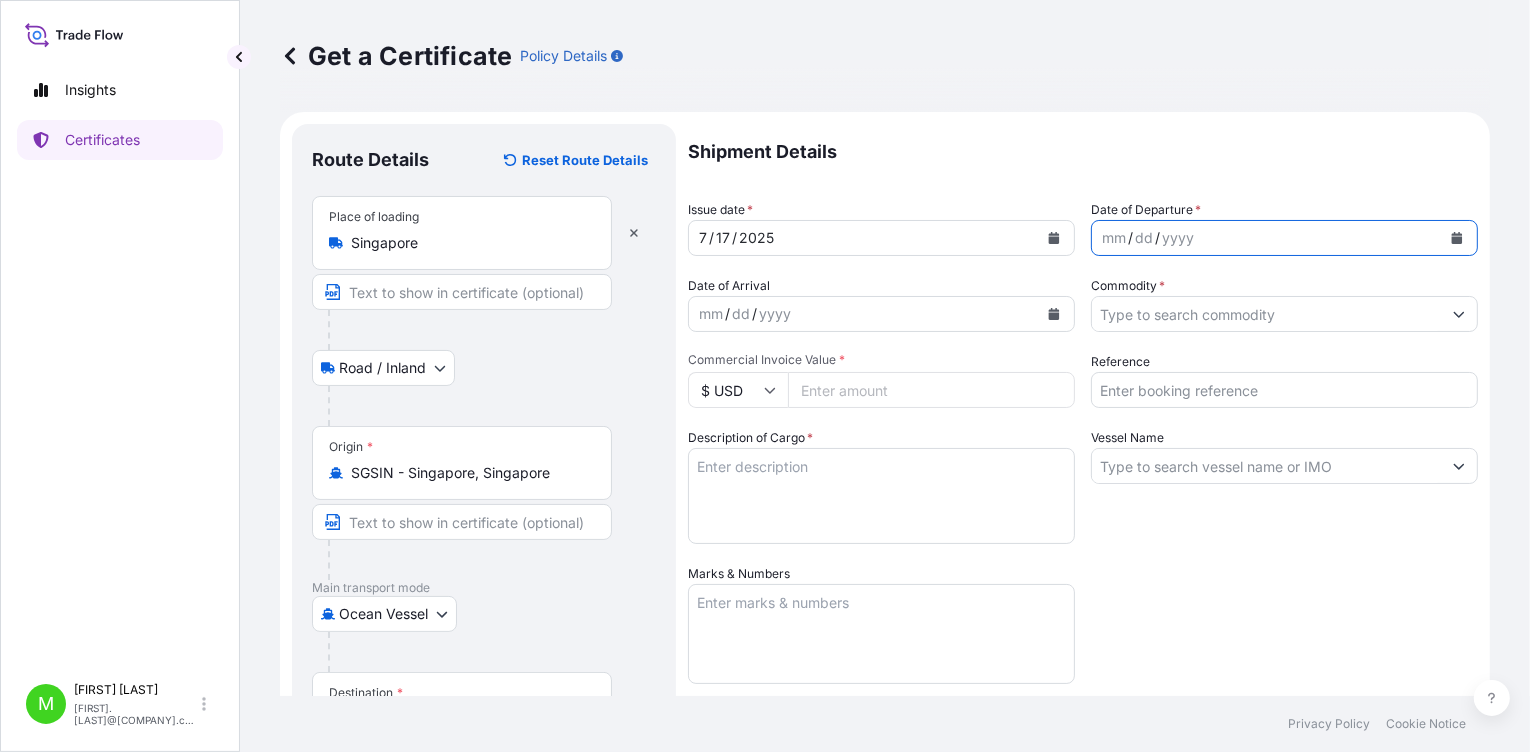 click 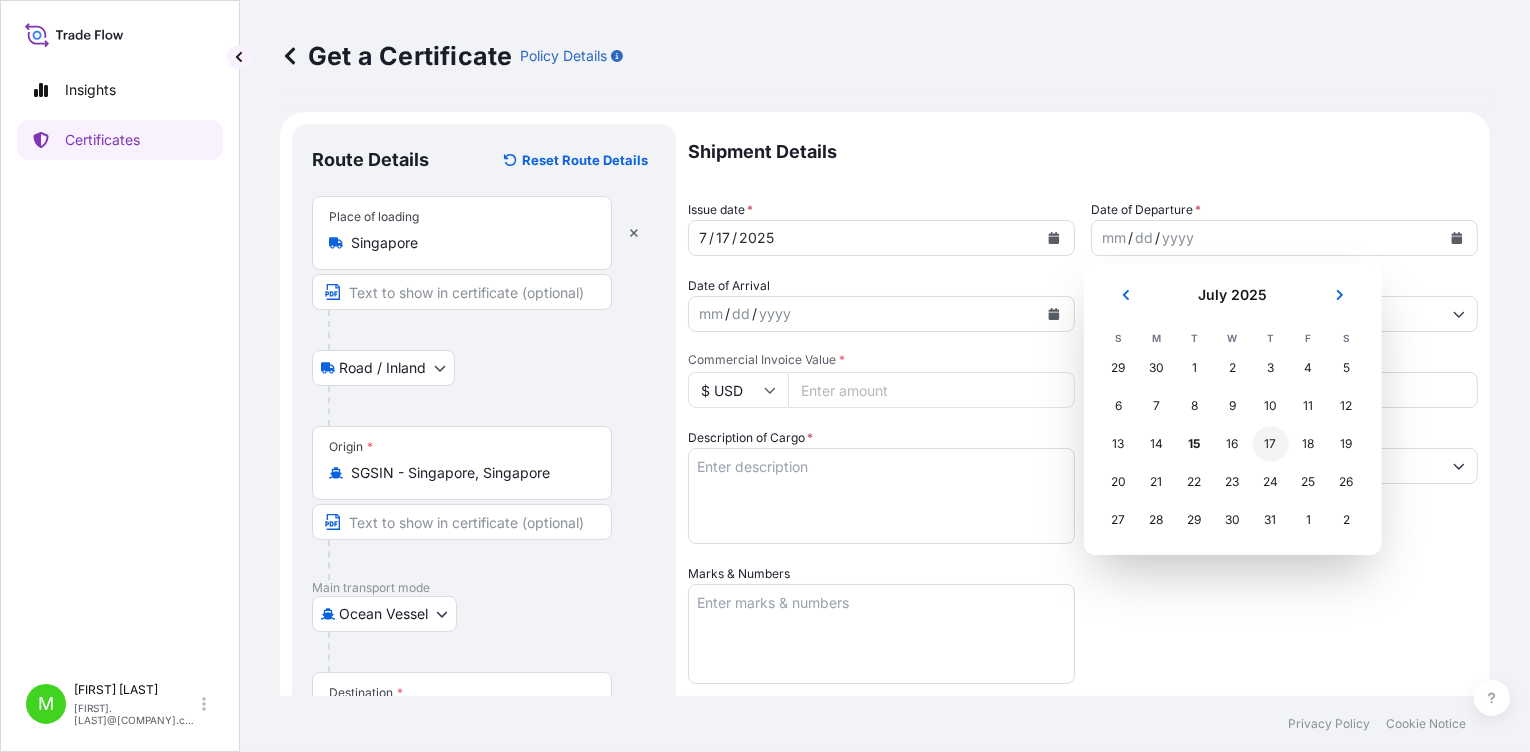 click on "17" at bounding box center (1271, 444) 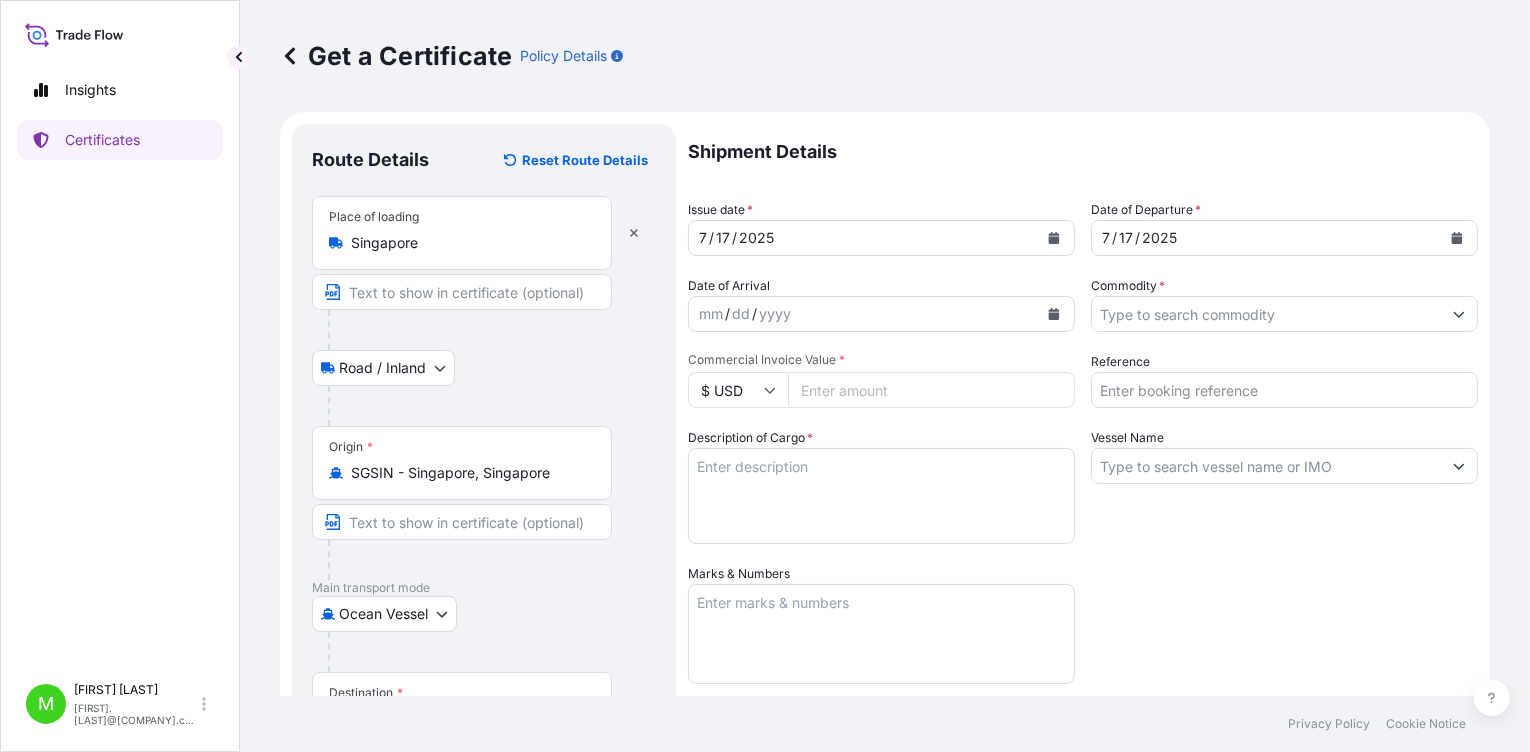 click on "mm" at bounding box center (711, 314) 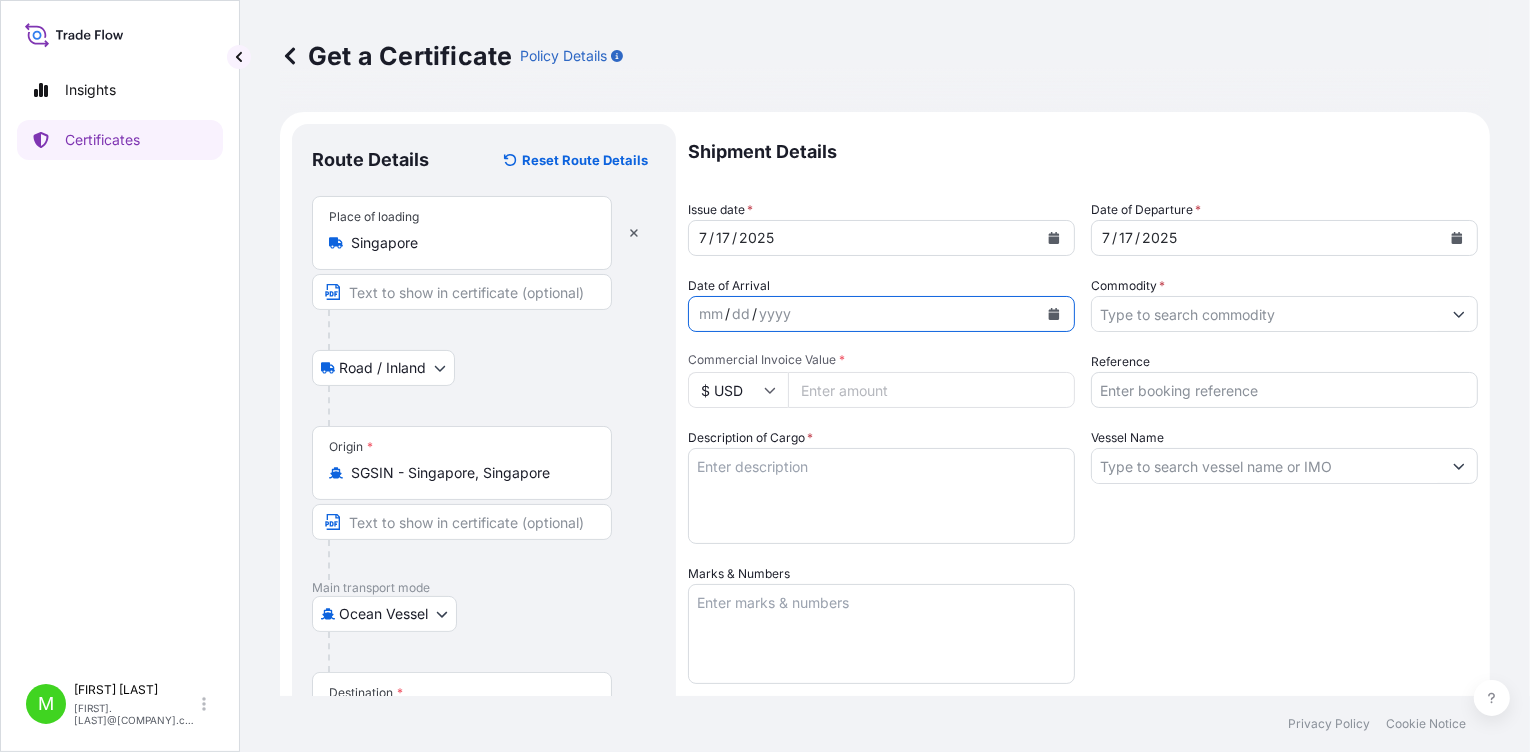 click 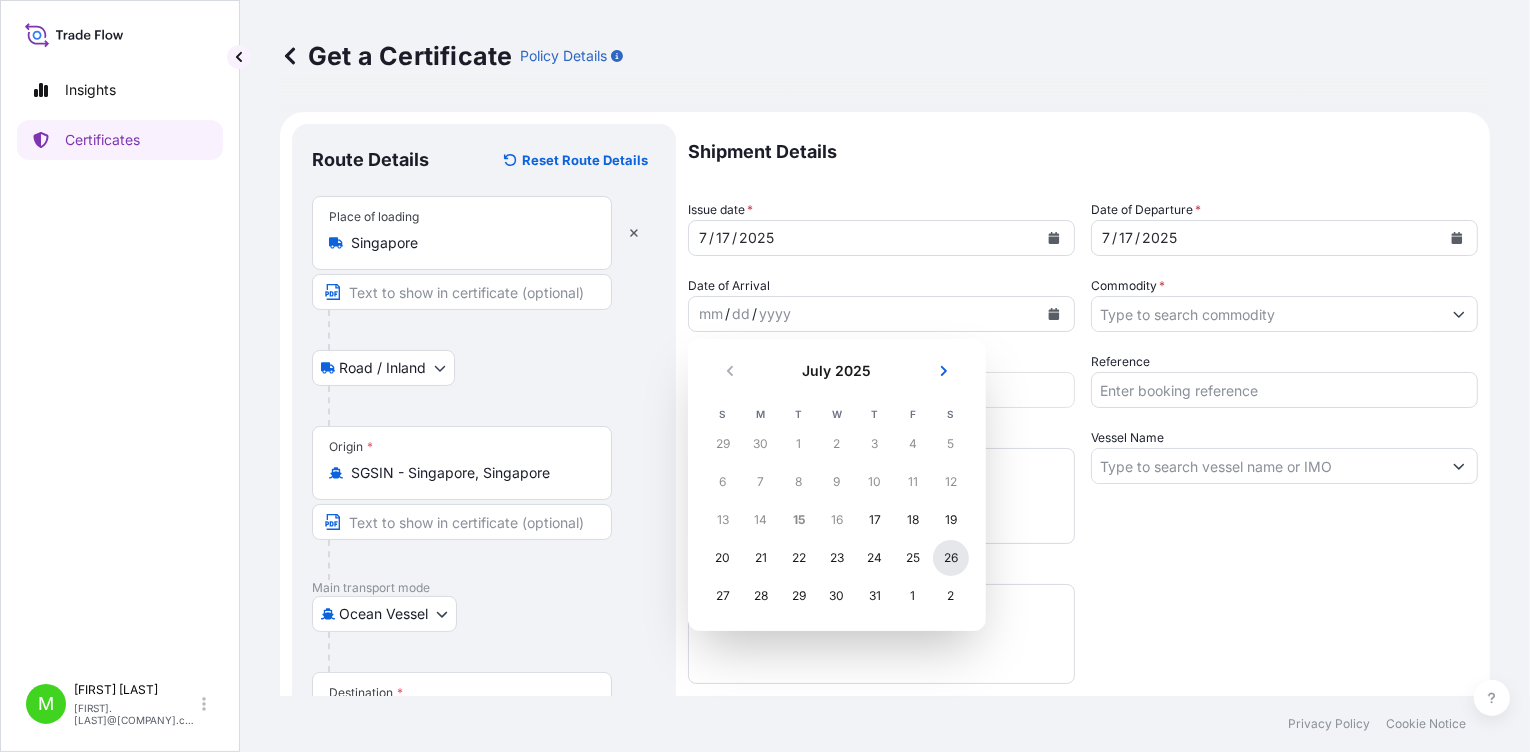 click on "26" at bounding box center (951, 558) 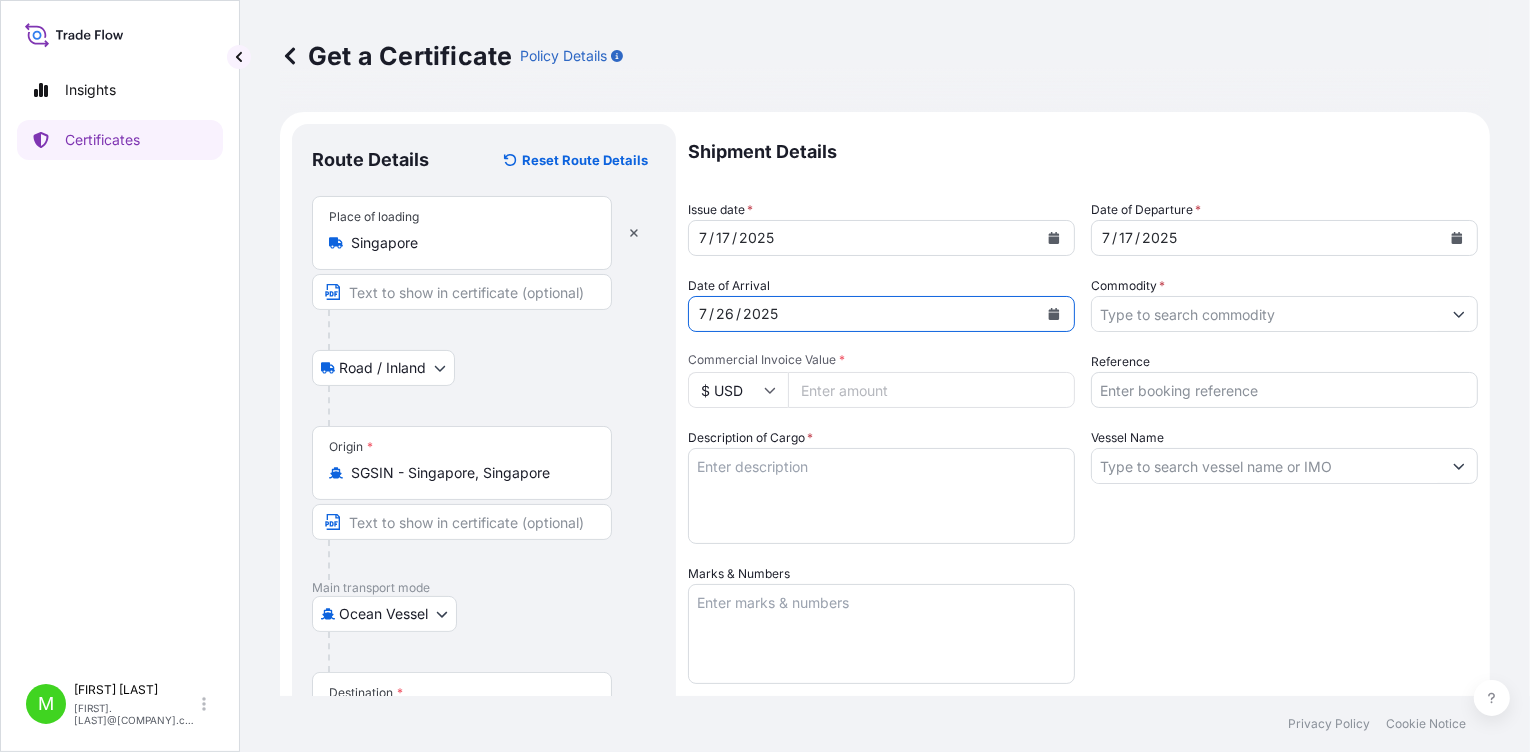 click on "Commodity *" at bounding box center (1266, 314) 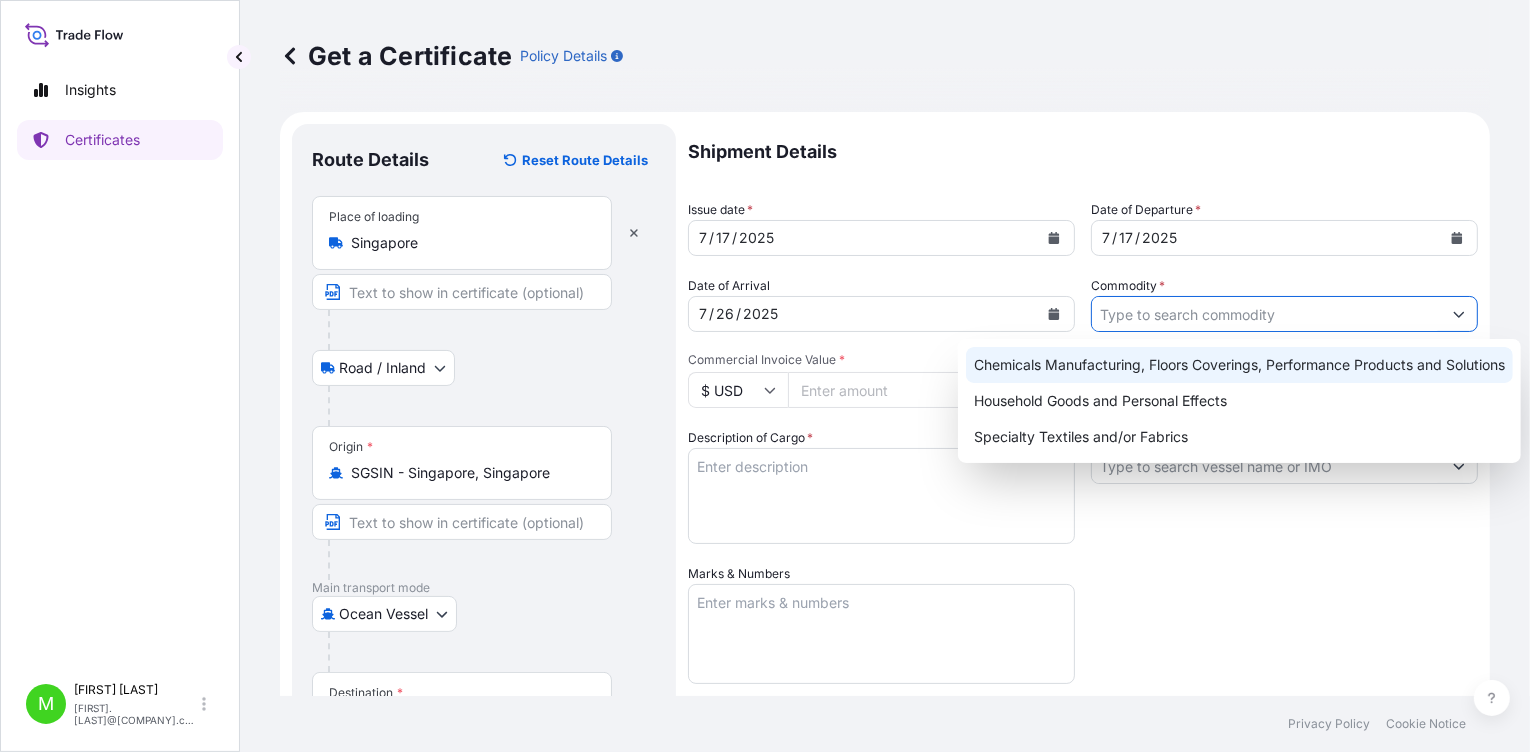 click on "Chemicals Manufacturing, Floors Coverings, Performance Products and Solutions" at bounding box center [1239, 365] 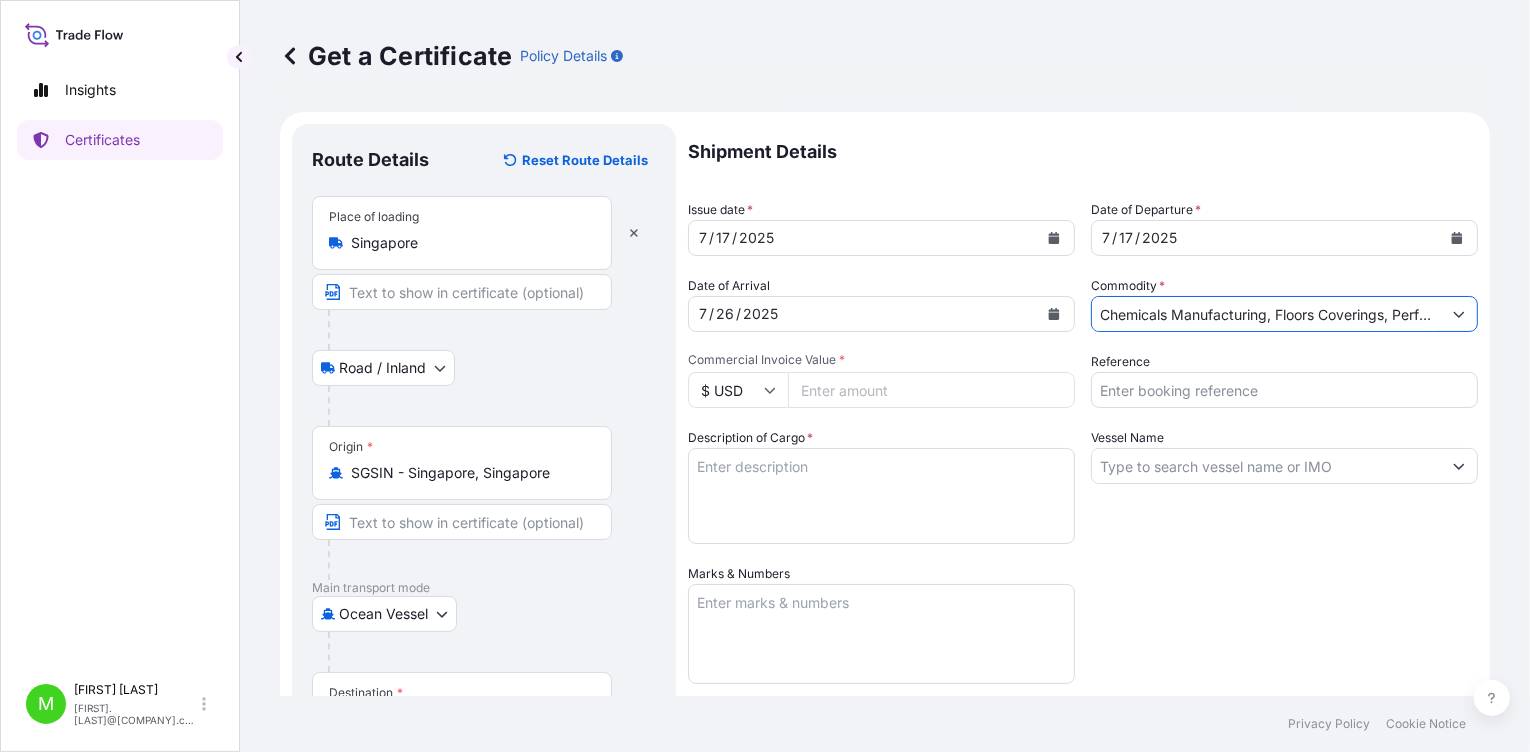 click on "Commercial Invoice Value    *" at bounding box center [931, 390] 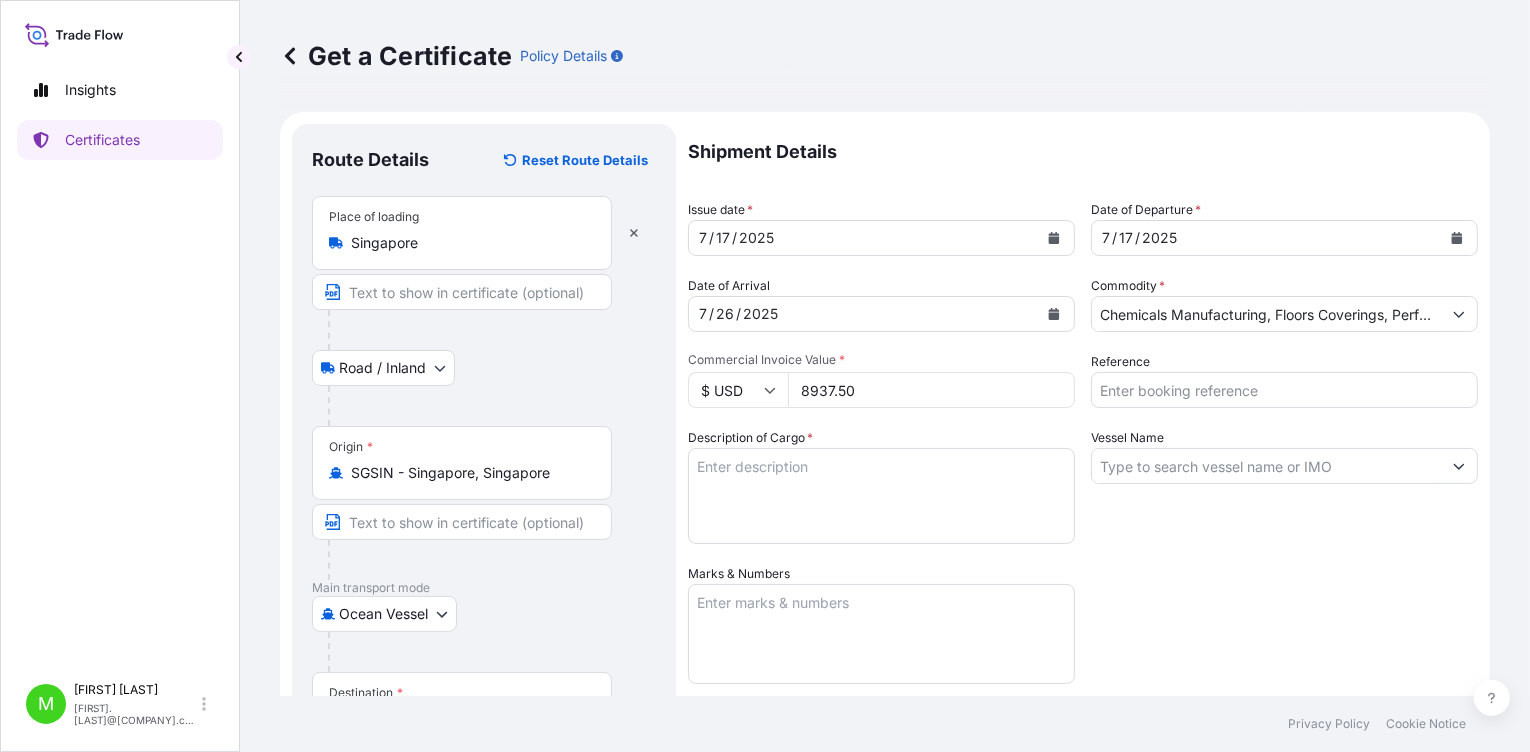 type on "8937.50" 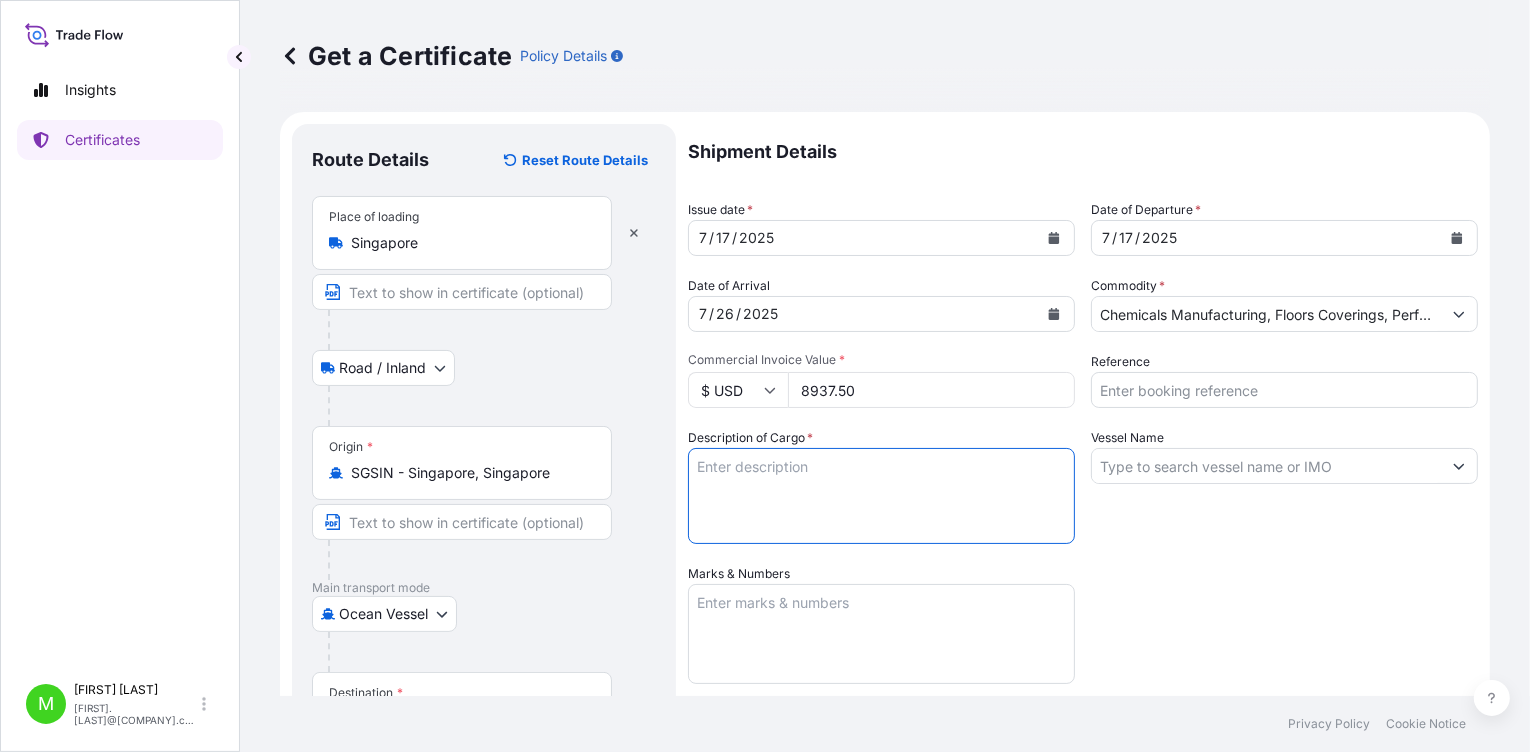 click on "Description of Cargo *" at bounding box center (881, 496) 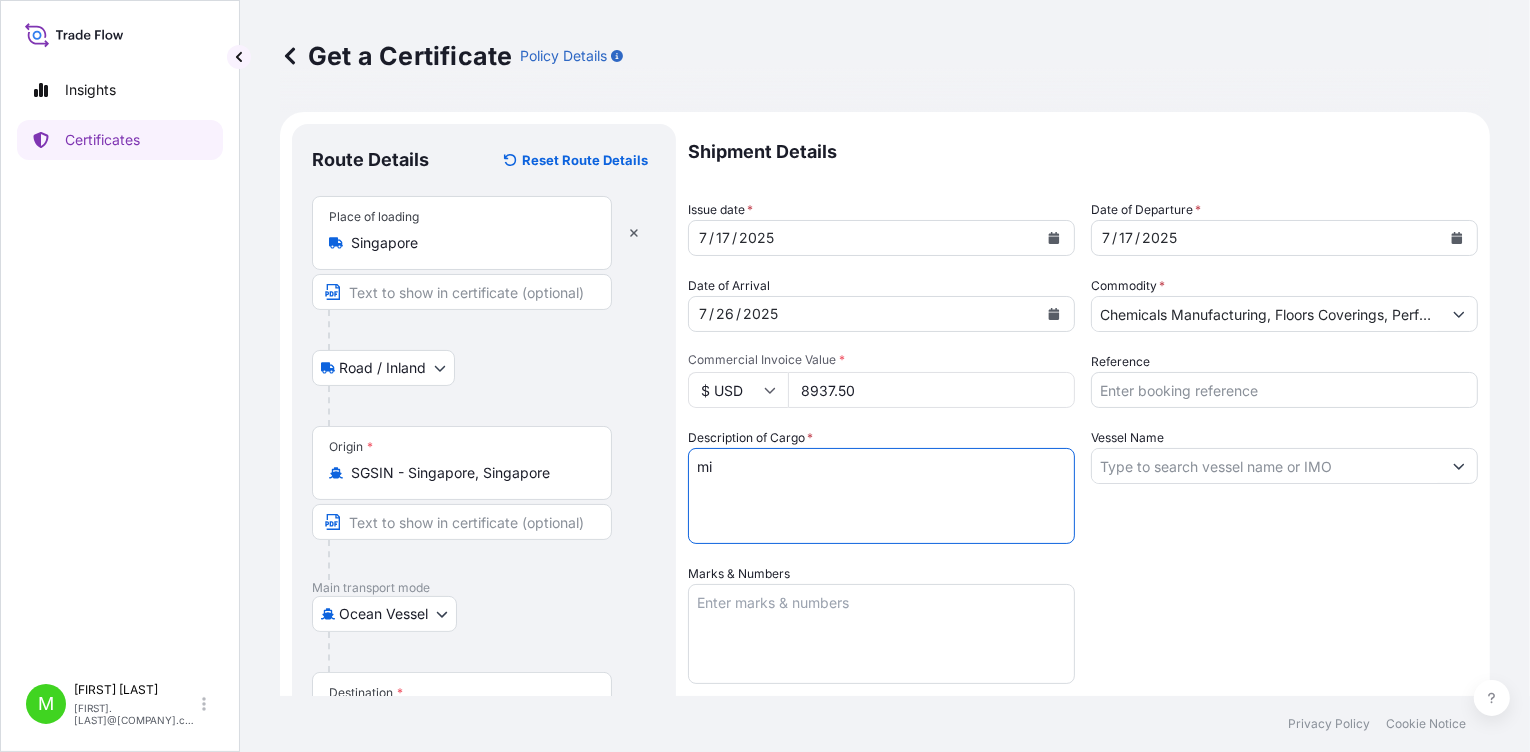 type on "m" 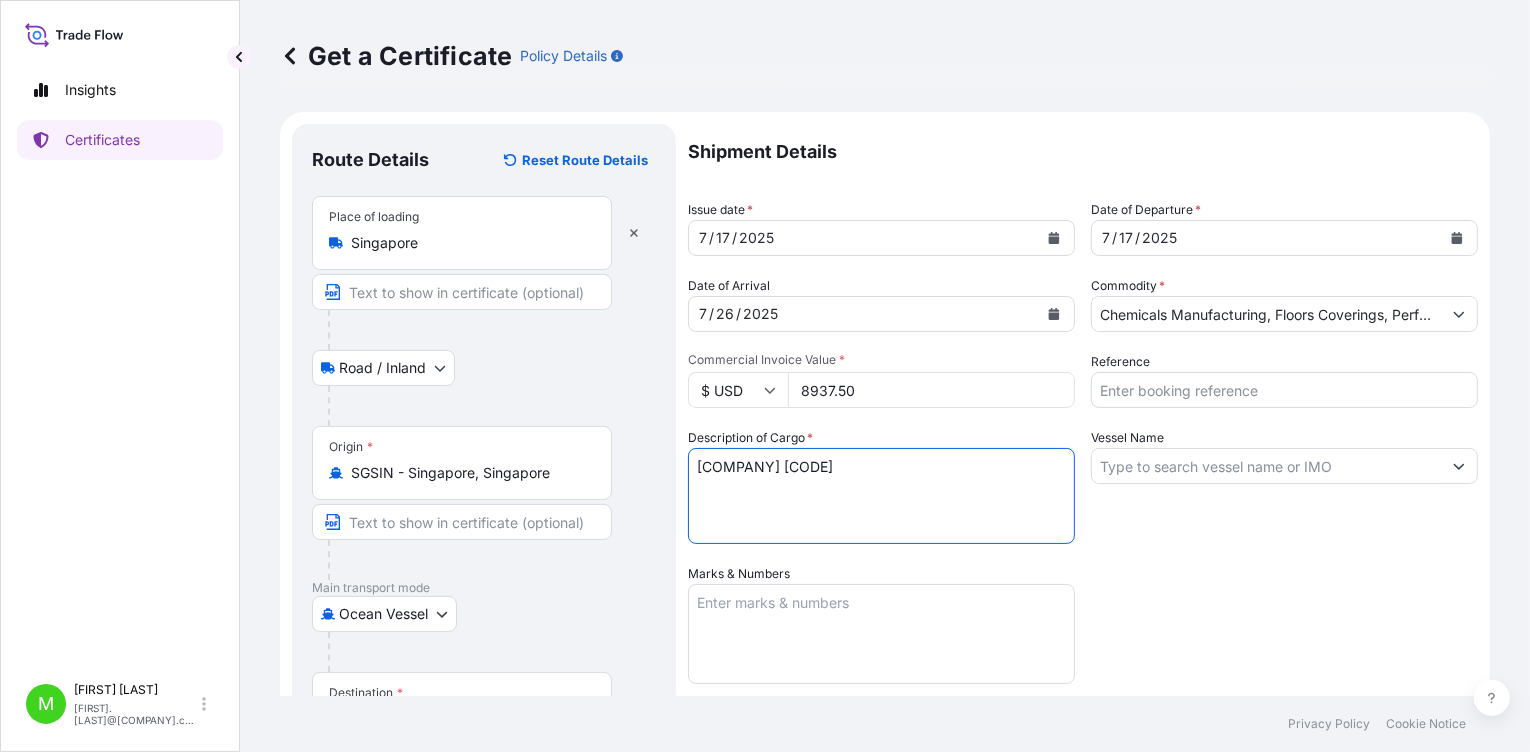 type on "[COMPANY] [CODE]" 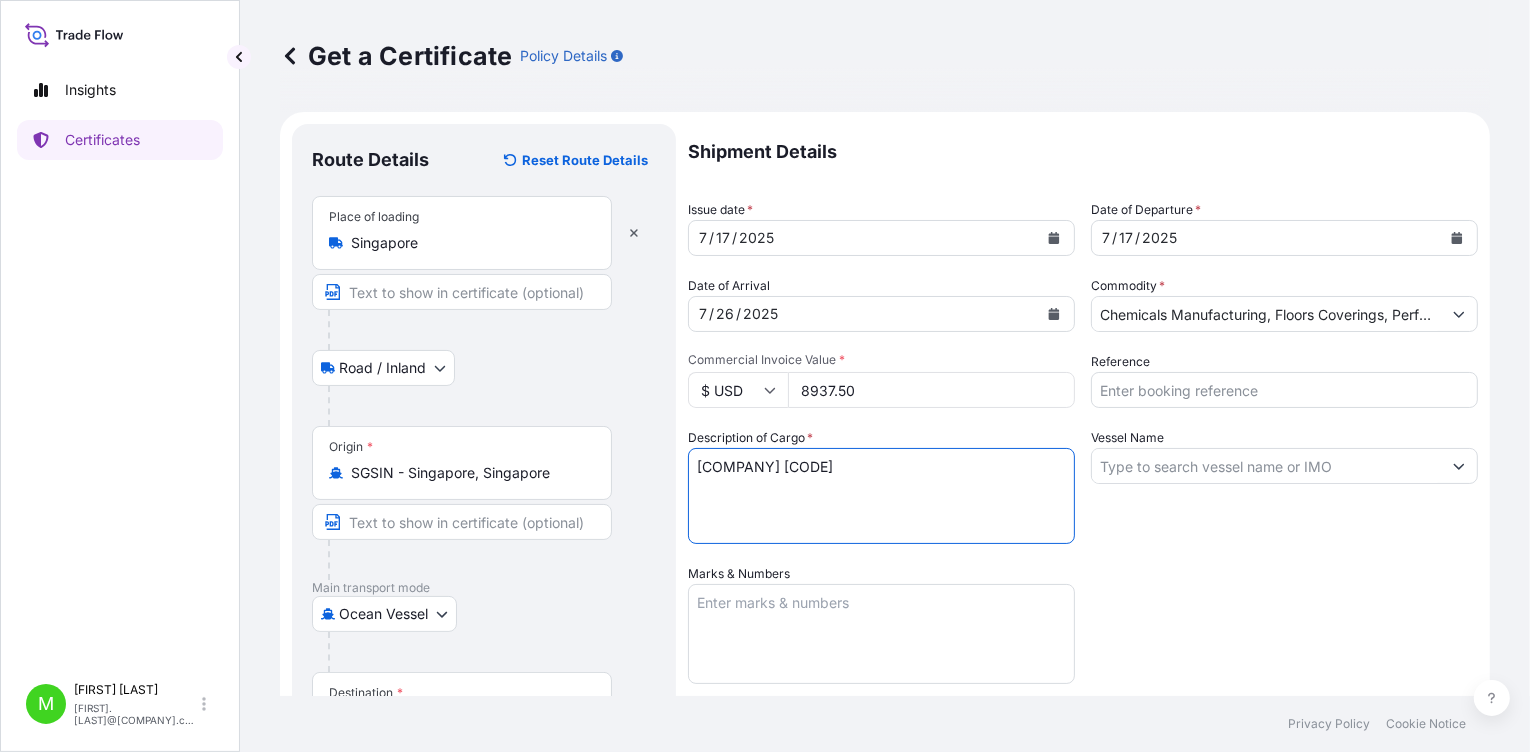 click on "Vessel Name" at bounding box center (1266, 466) 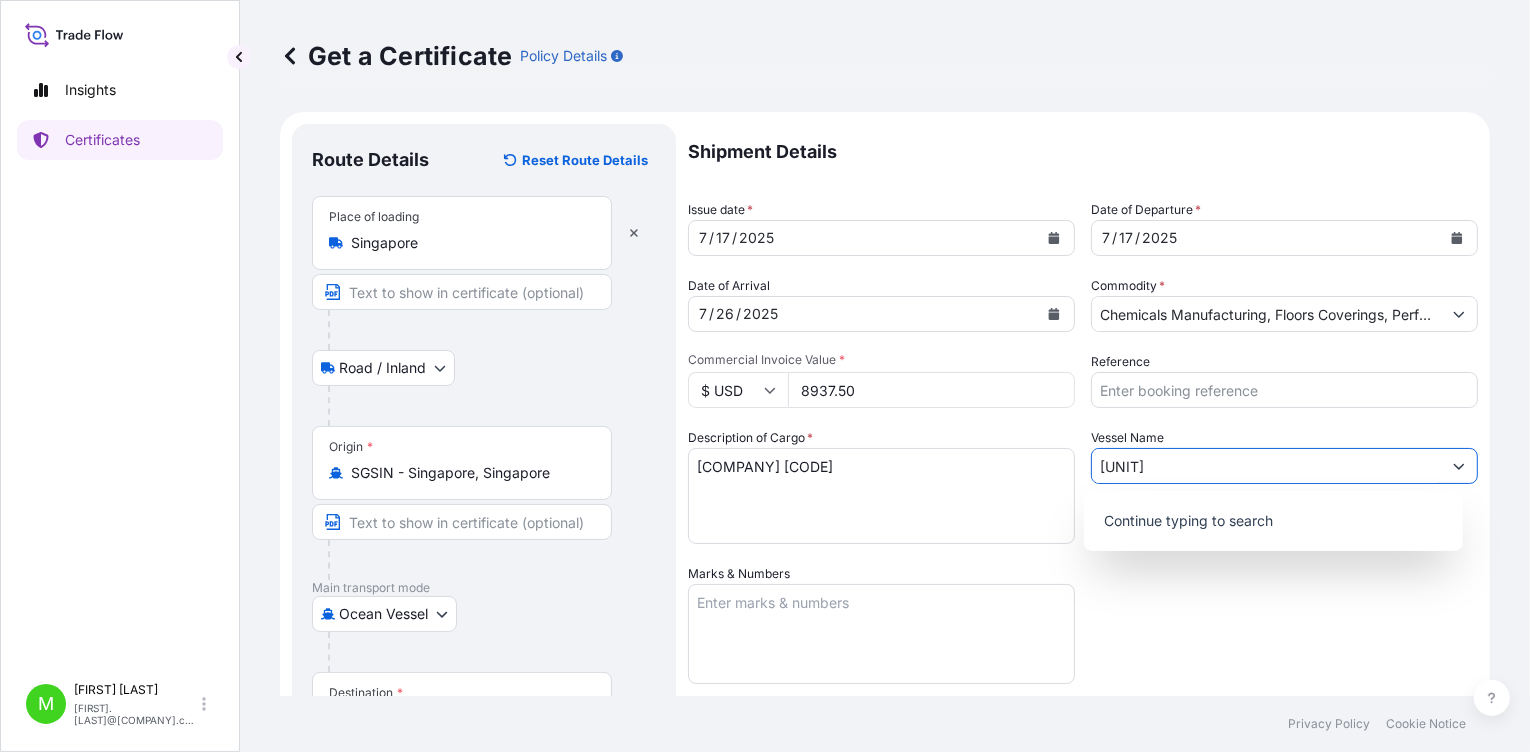 type on "k" 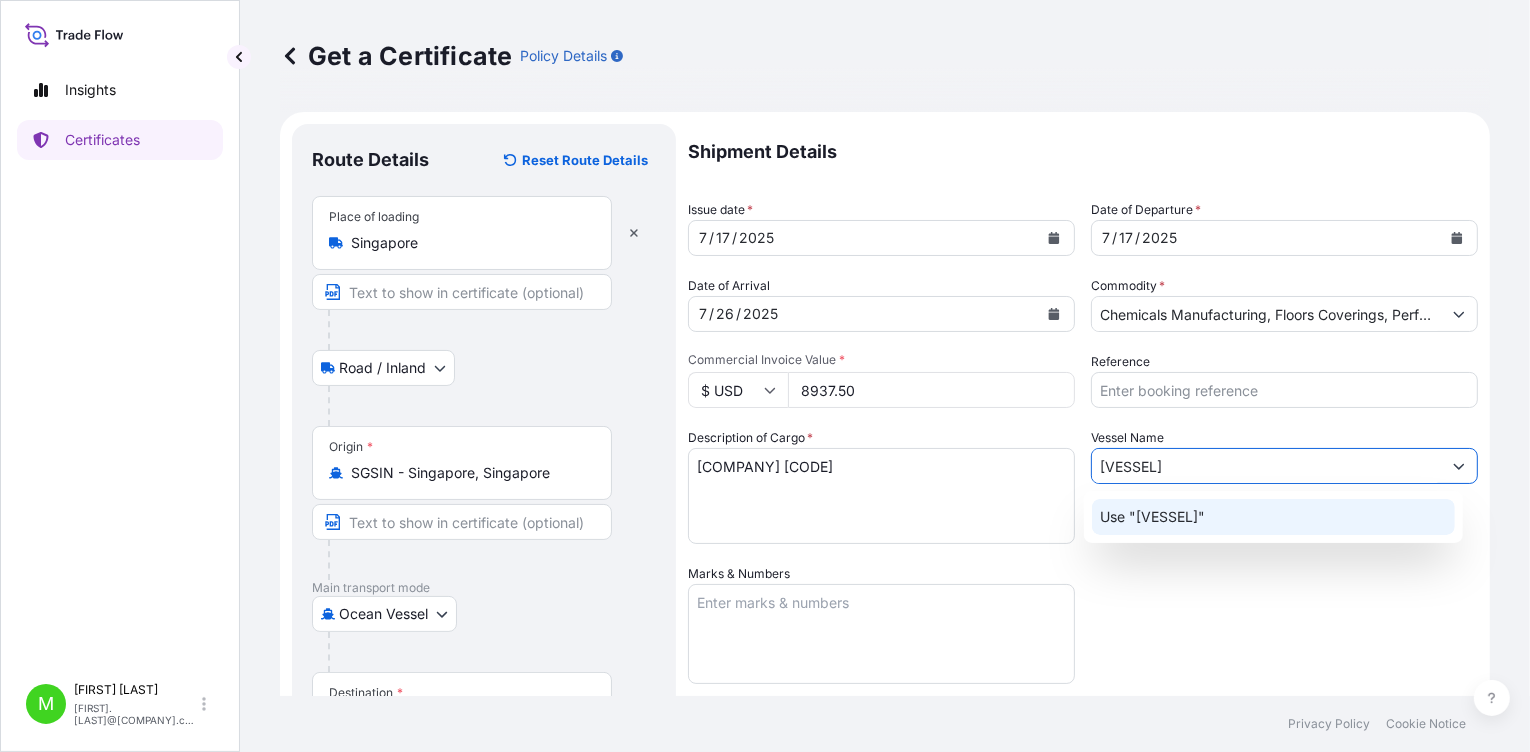 click on "Use "[VESSEL]"" 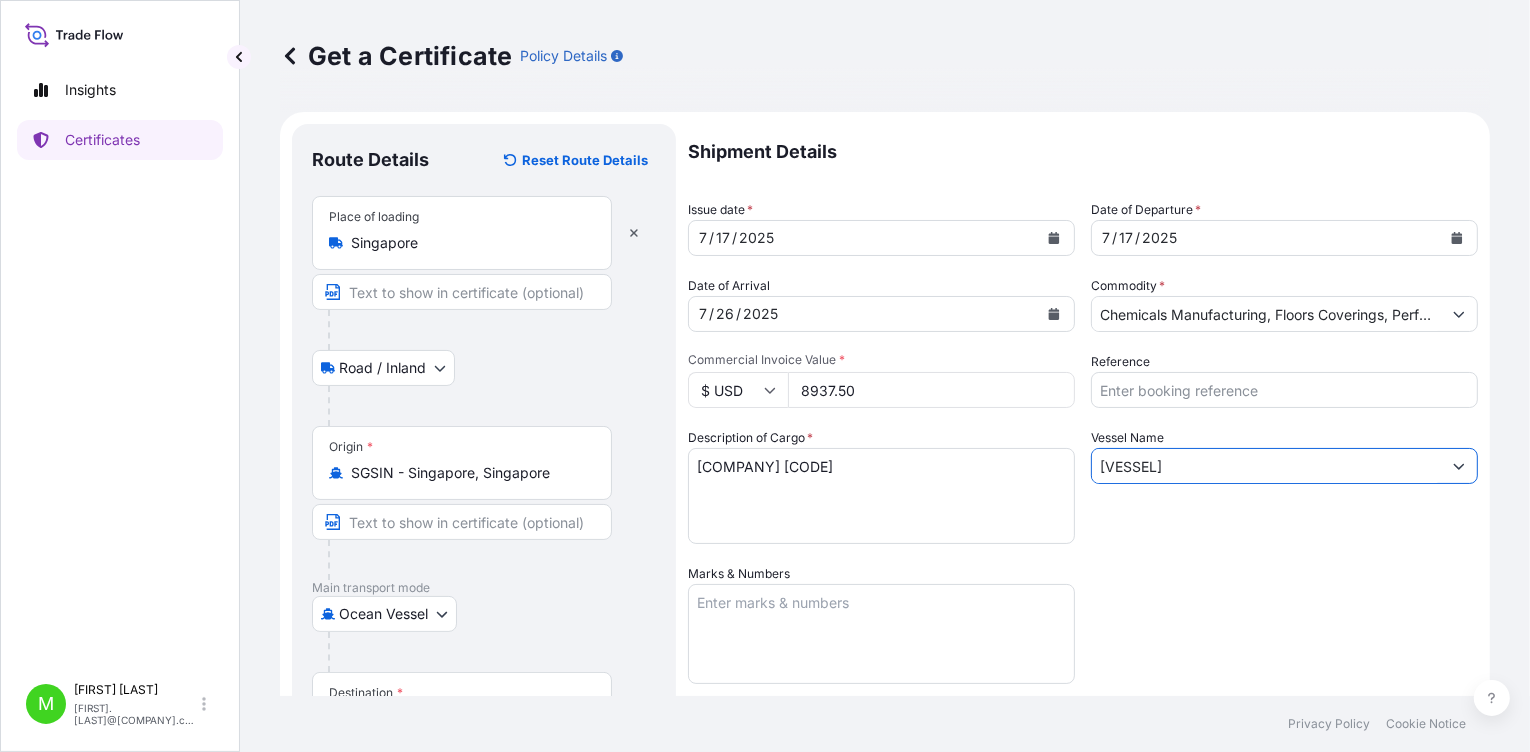 type on "[VESSEL]" 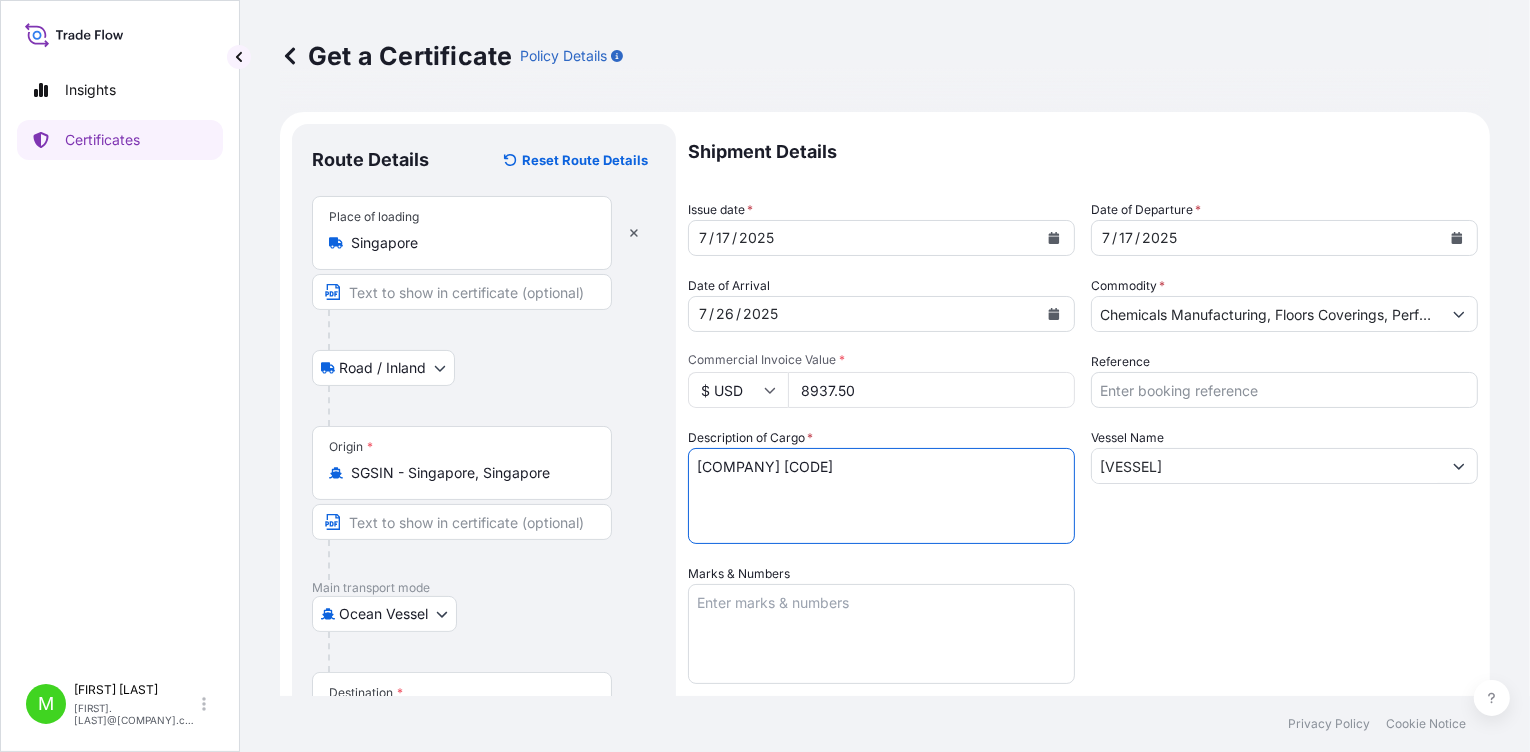drag, startPoint x: 854, startPoint y: 485, endPoint x: 659, endPoint y: 462, distance: 196.35173 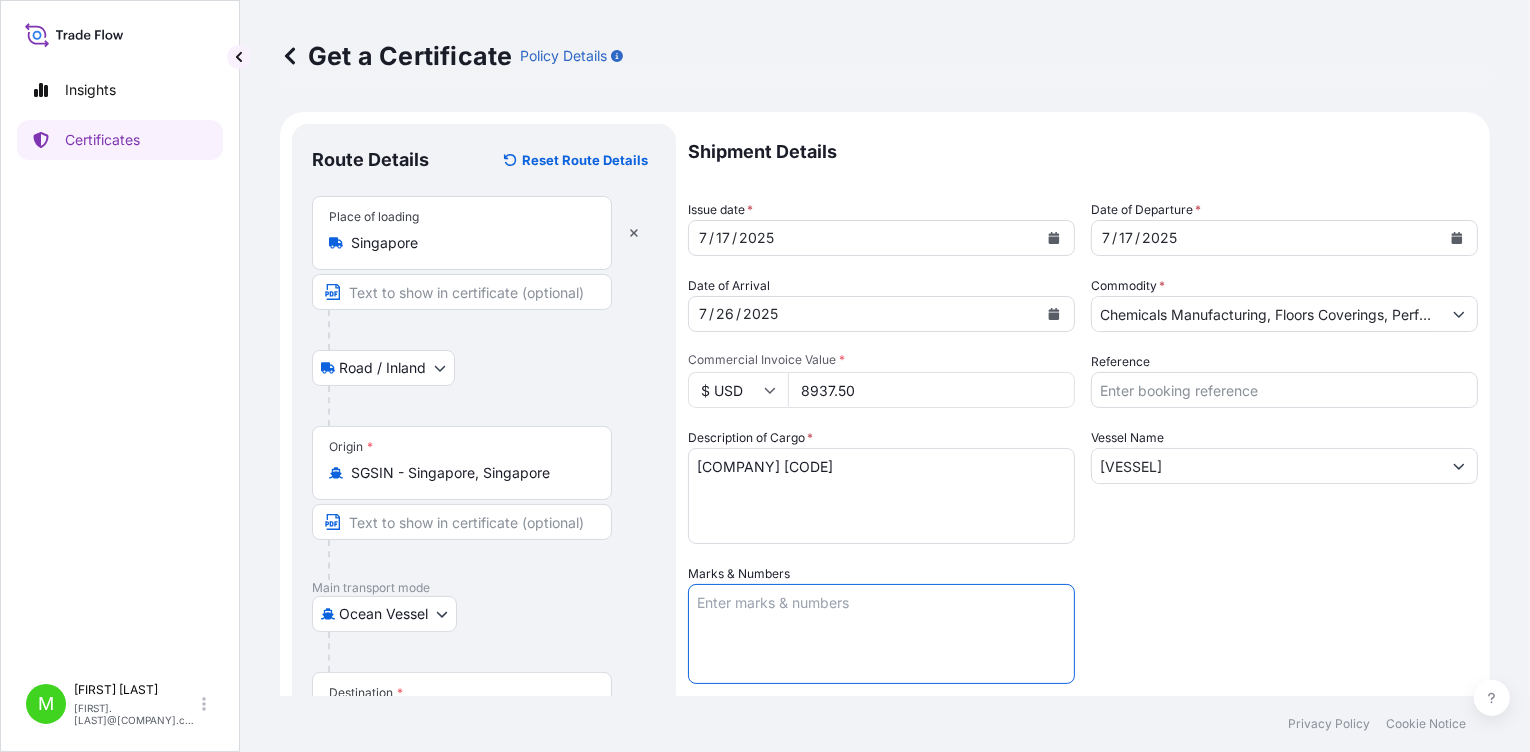 click on "Marks & Numbers" at bounding box center [881, 634] 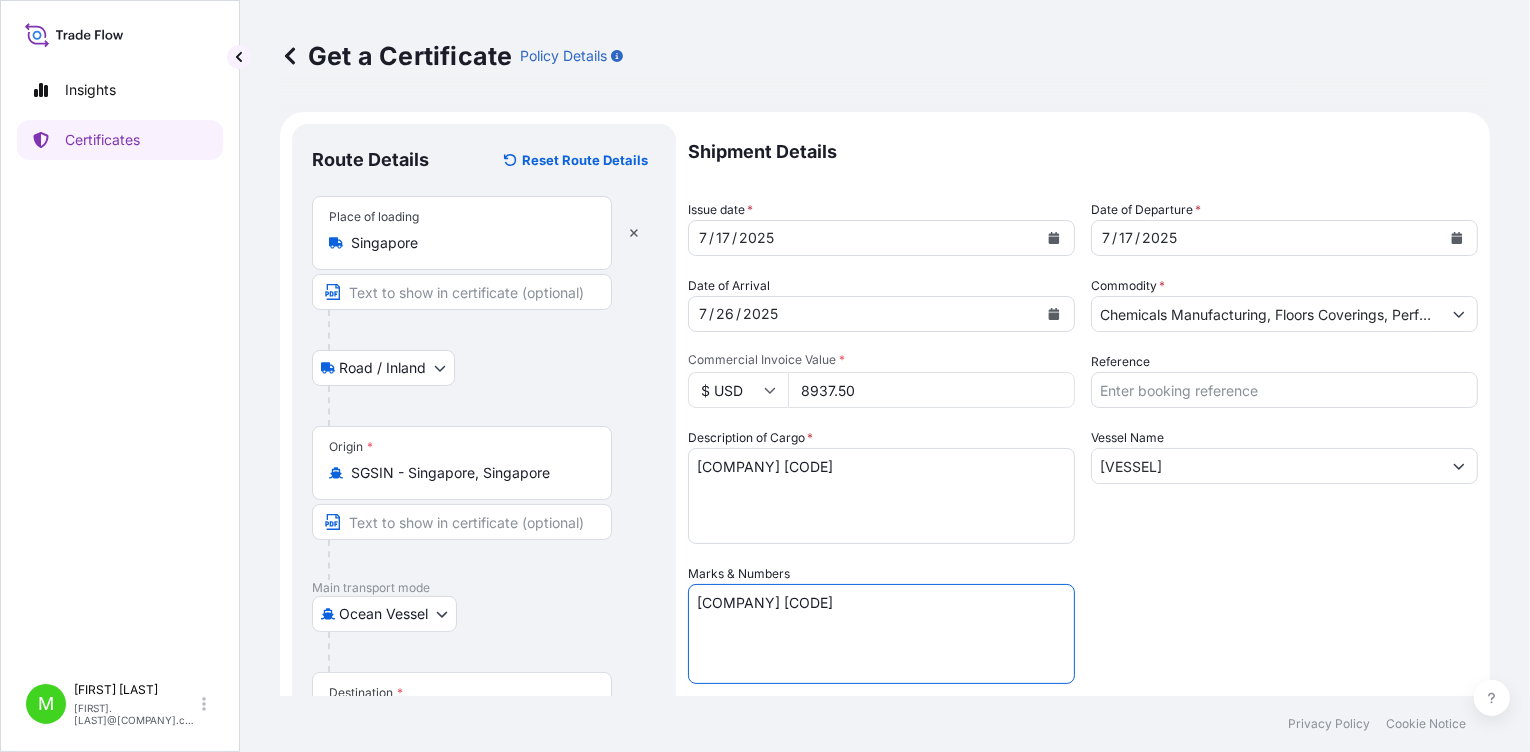 type on "[COMPANY] [CODE]" 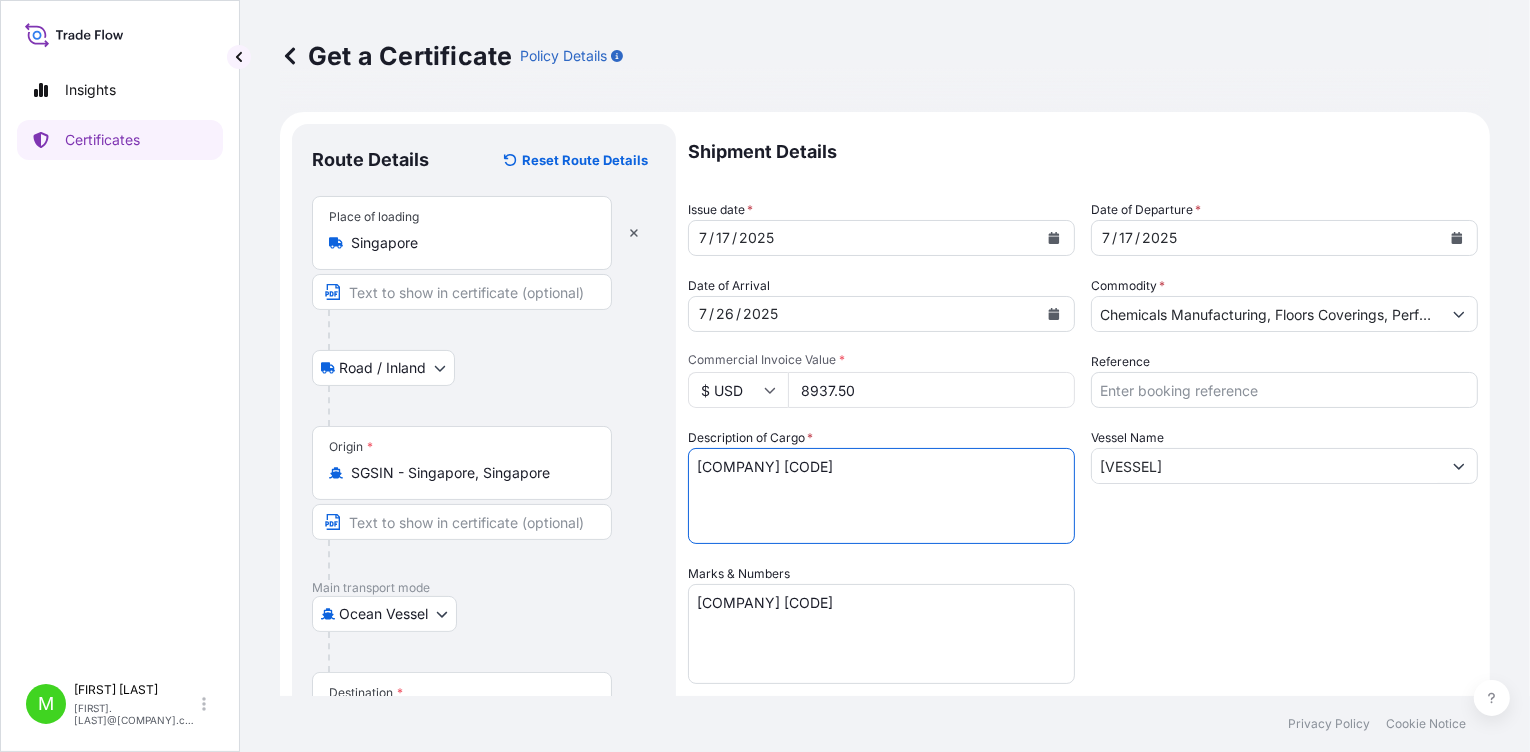 drag, startPoint x: 831, startPoint y: 489, endPoint x: 760, endPoint y: 439, distance: 86.83893 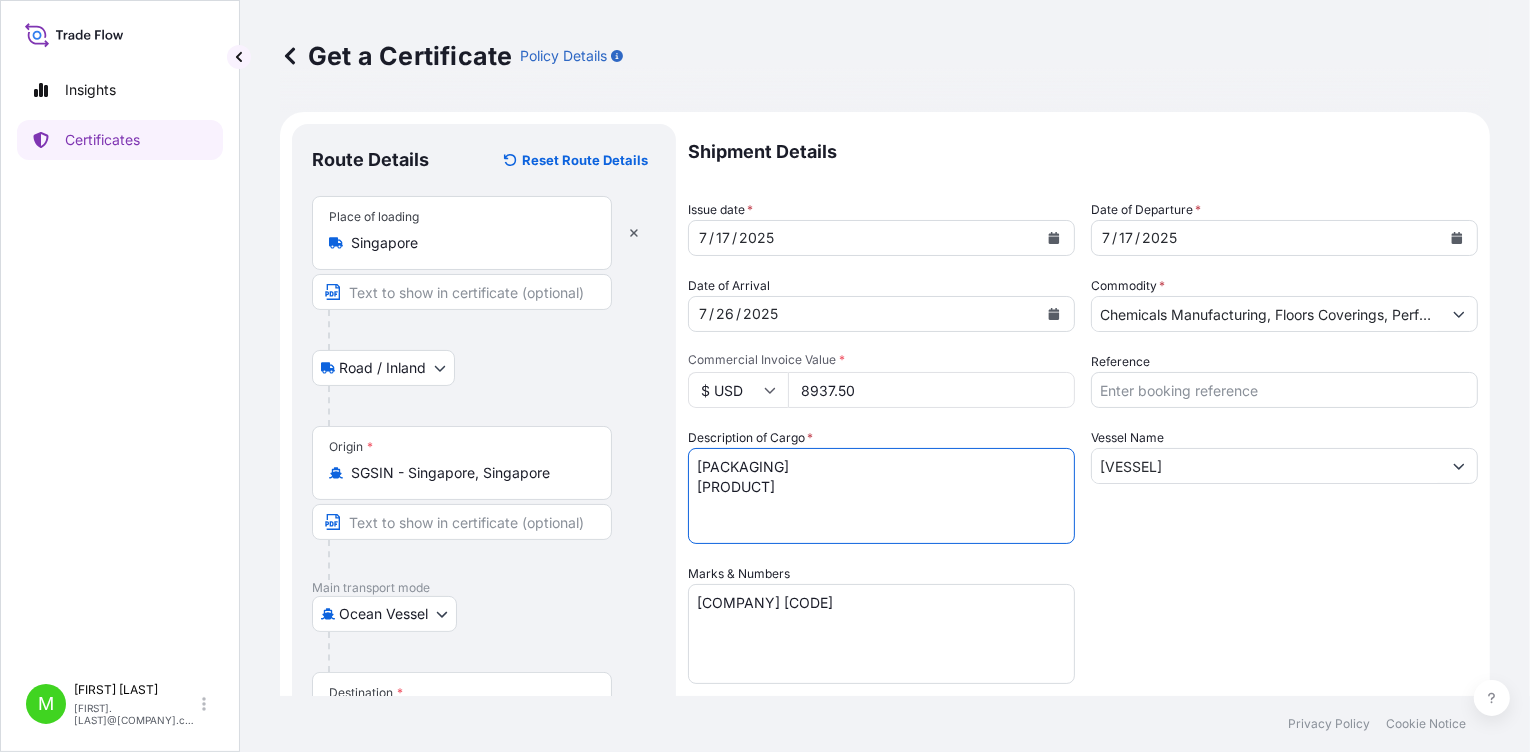 type on "[PACKAGING]
[PRODUCT]" 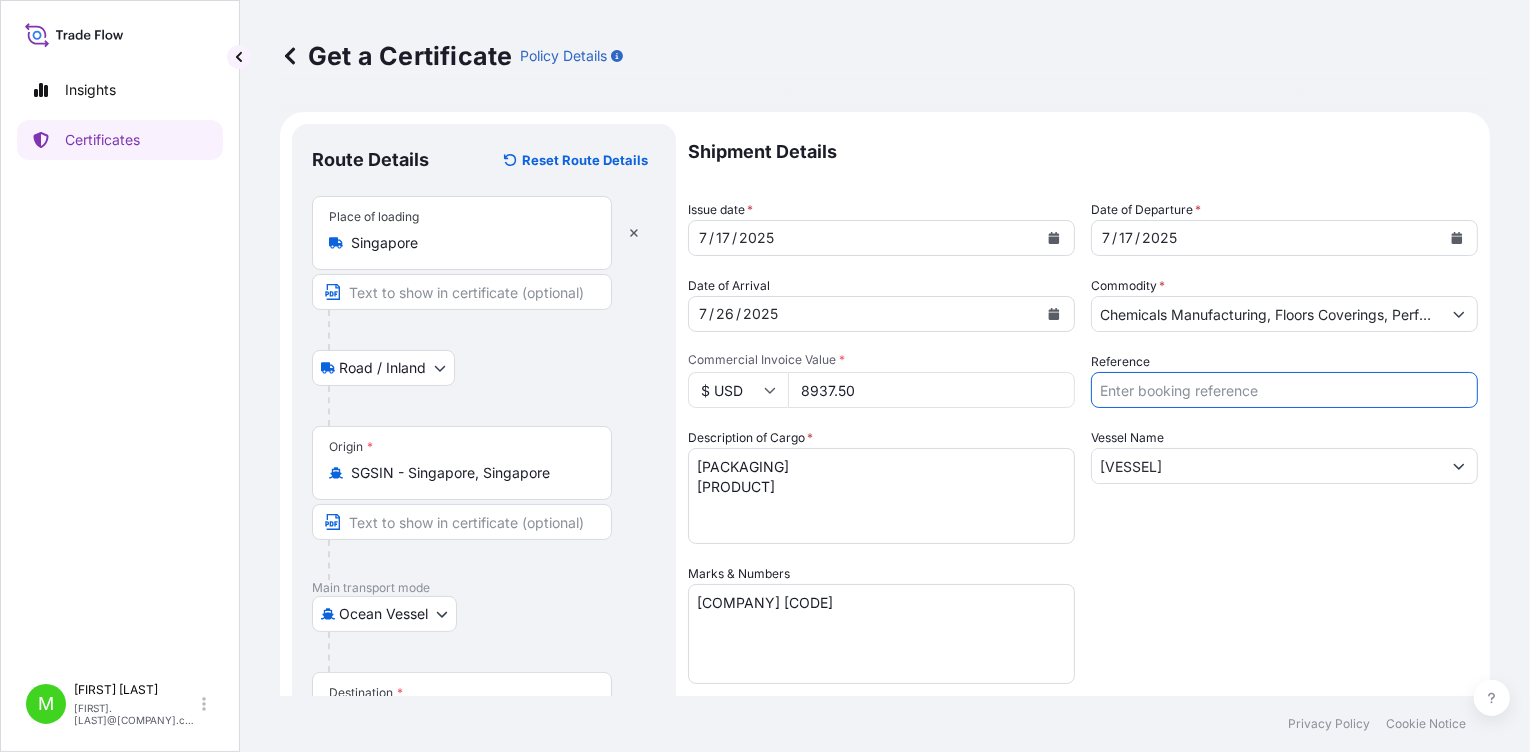 click on "Reference" at bounding box center (1284, 390) 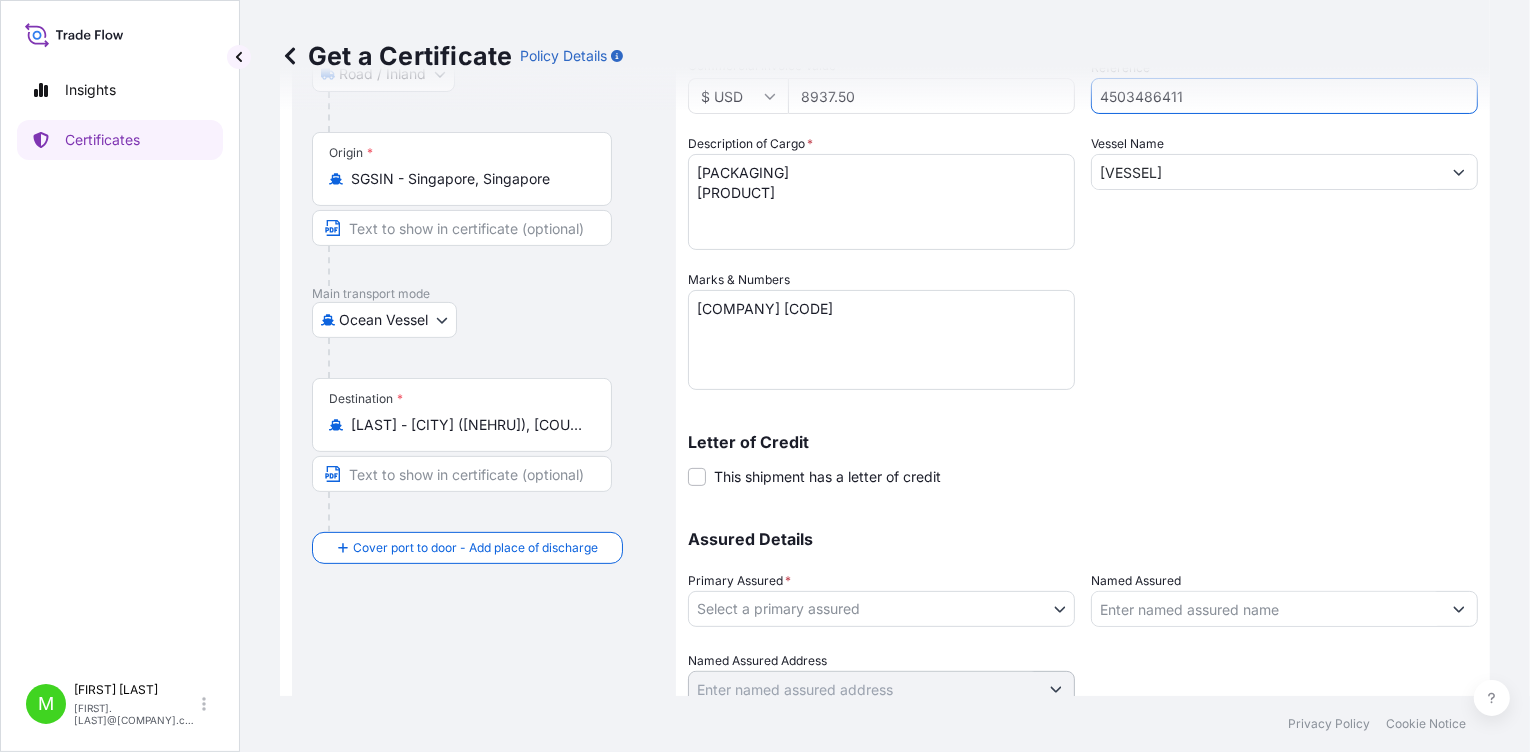 scroll, scrollTop: 371, scrollLeft: 0, axis: vertical 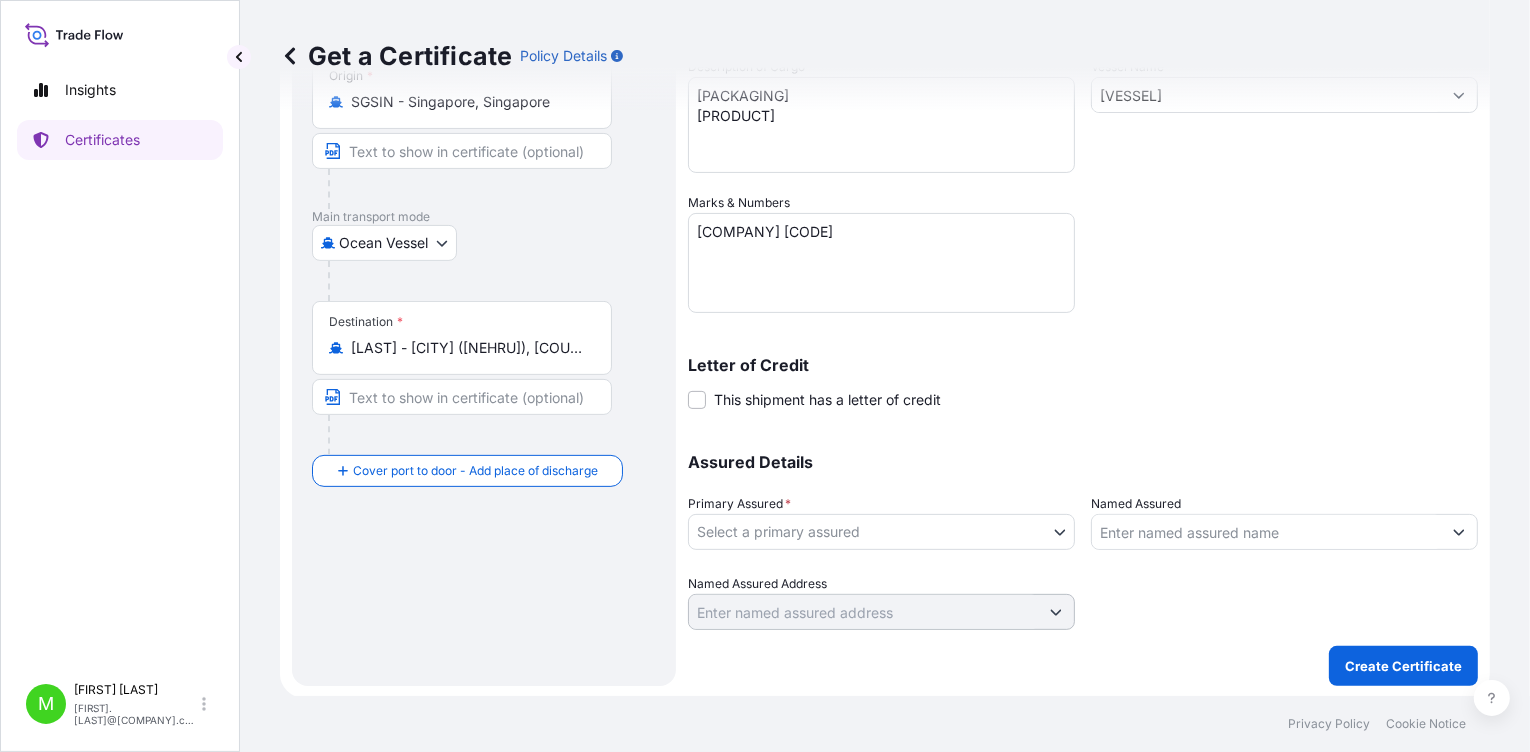 type on "4503486411" 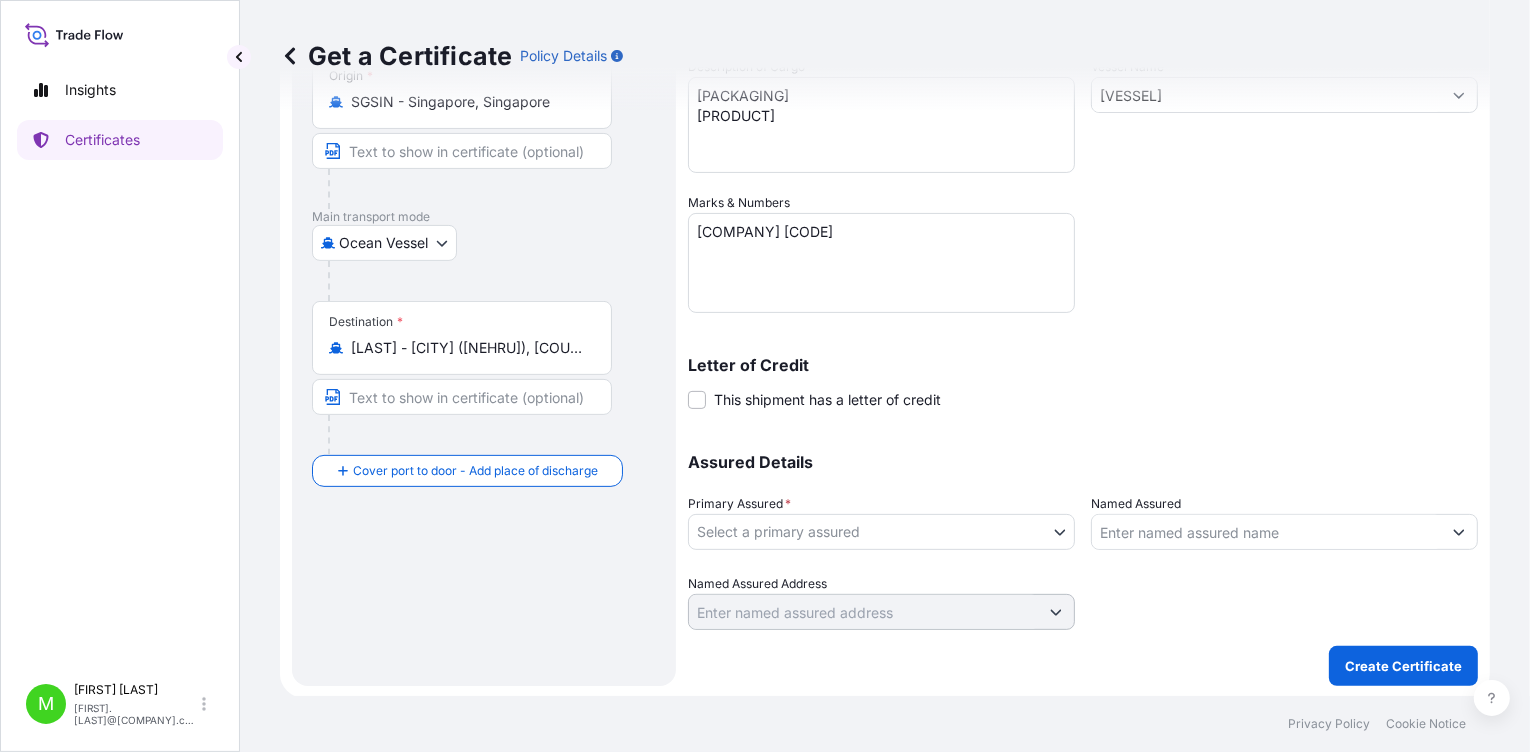 click on "Insights Certificates M [FIRST]   [LAST] [EMAIL] Get a Certificate Policy Details Route Details Reset Route Details Place of loading [CITY] Road / Inland Road / Inland Road / Inland Origin * [CODE] - [CITY], [COUNTRY] Main transport mode Ocean Vessel Road Air Ocean Vessel Destination * [LAST] - [CITY] ([NEHRU]), [COUNTRY] Cover port to door - Add place of discharge Road / Inland Road / Inland Place of Discharge Shipment Details Issue date * [DATE] Date of Departure * [DATE] Date of Arrival [DATE] Commodity * Chemicals Manufacturing, Floors Coverings, Performance Products and Solutions Packing Category Commercial Invoice Value    * $ USD [PRICE] Reference [NUMBER] Description of Cargo * [PACKAGING]
[PRODUCT] Vessel Name [VESSEL] Marks & Numbers [COMPANY] [CODE] Letter of Credit This shipment has a letter of credit Letter of credit * Letter of credit may not exceed 12000 characters Assured Details Primary Assured * Named Assured [NUMBER]" at bounding box center (765, 376) 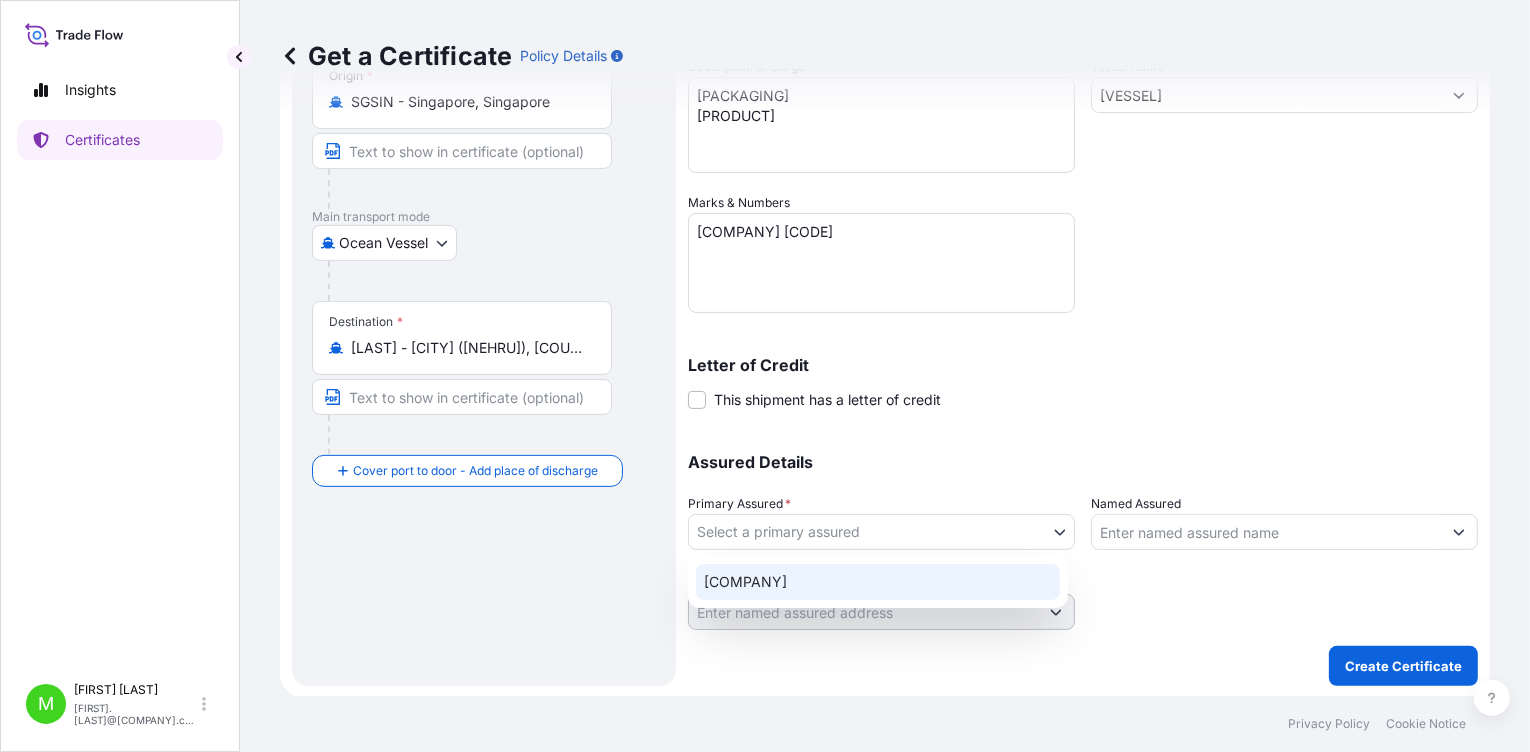 click on "[COMPANY]" at bounding box center (878, 582) 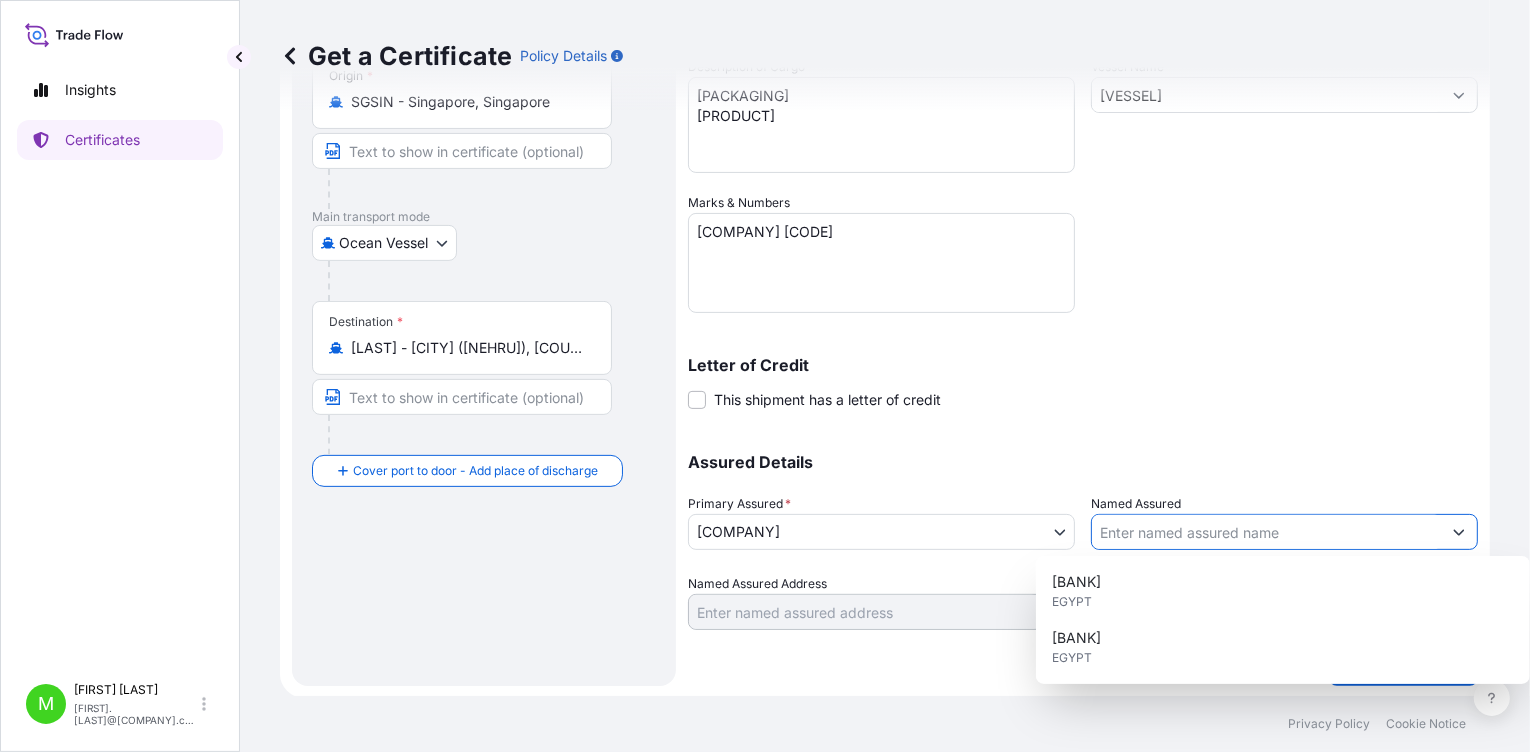 click on "Named Assured" at bounding box center (1266, 532) 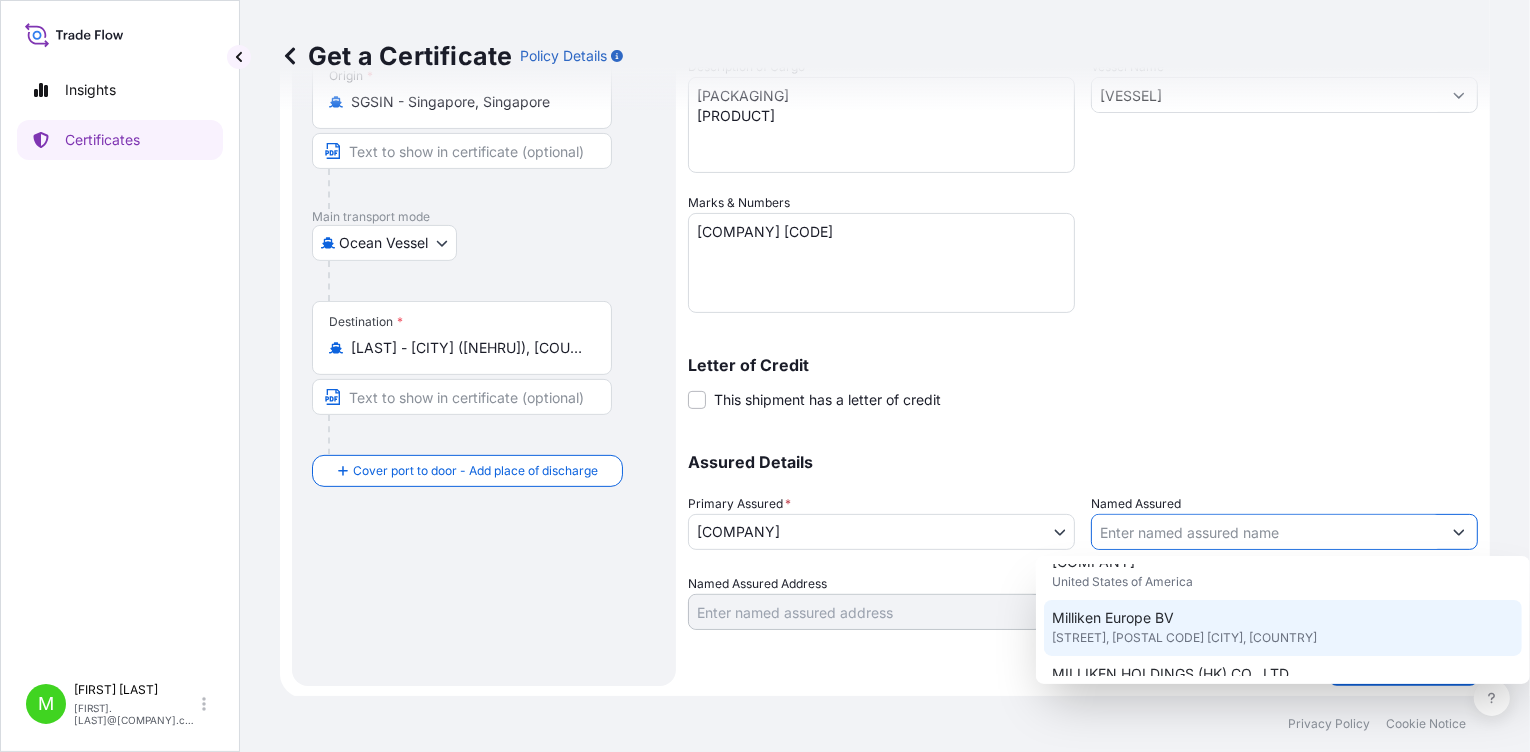 scroll, scrollTop: 399, scrollLeft: 0, axis: vertical 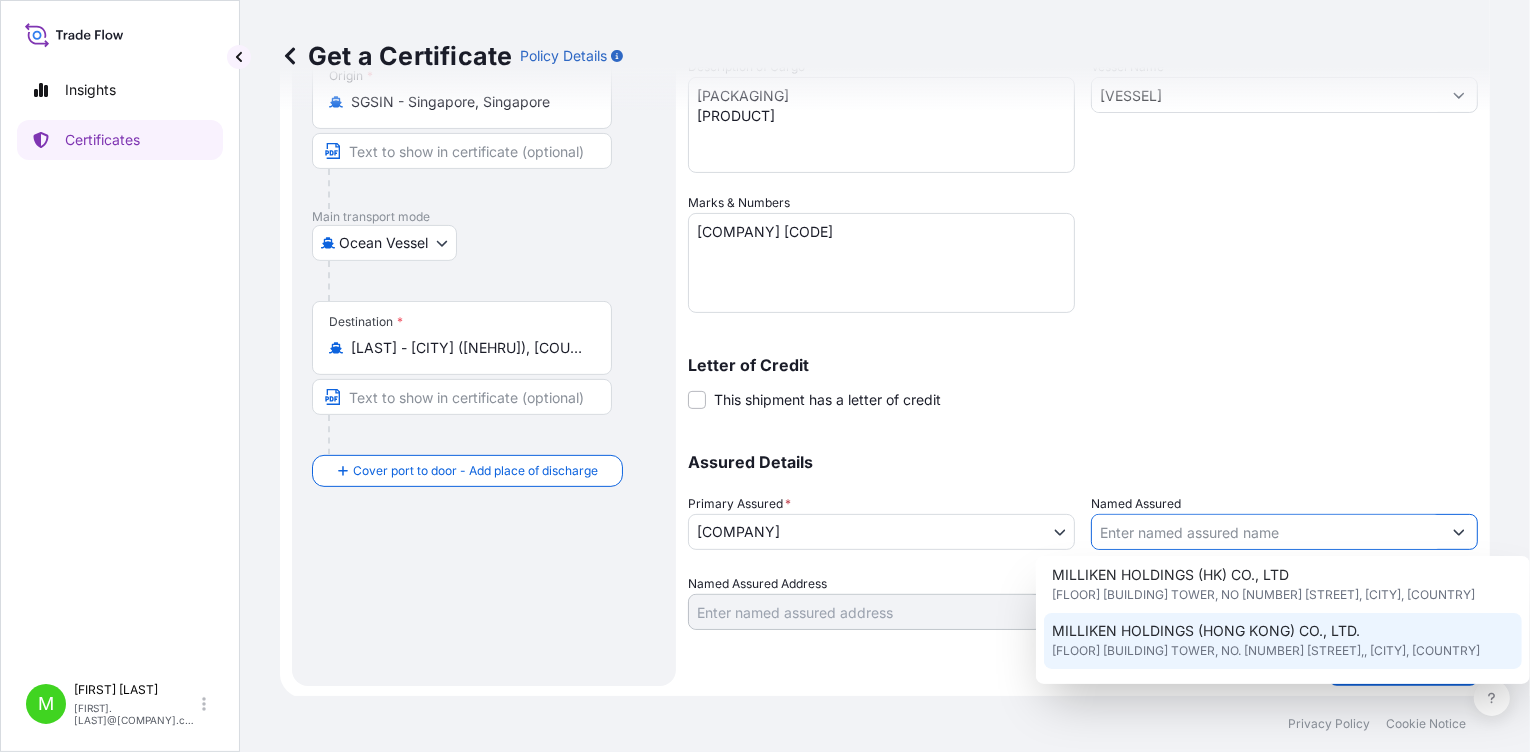 click on "[FLOOR] [BUILDING] TOWER, NO. [NUMBER] [STREET],, [CITY], [COUNTRY]" at bounding box center (1266, 651) 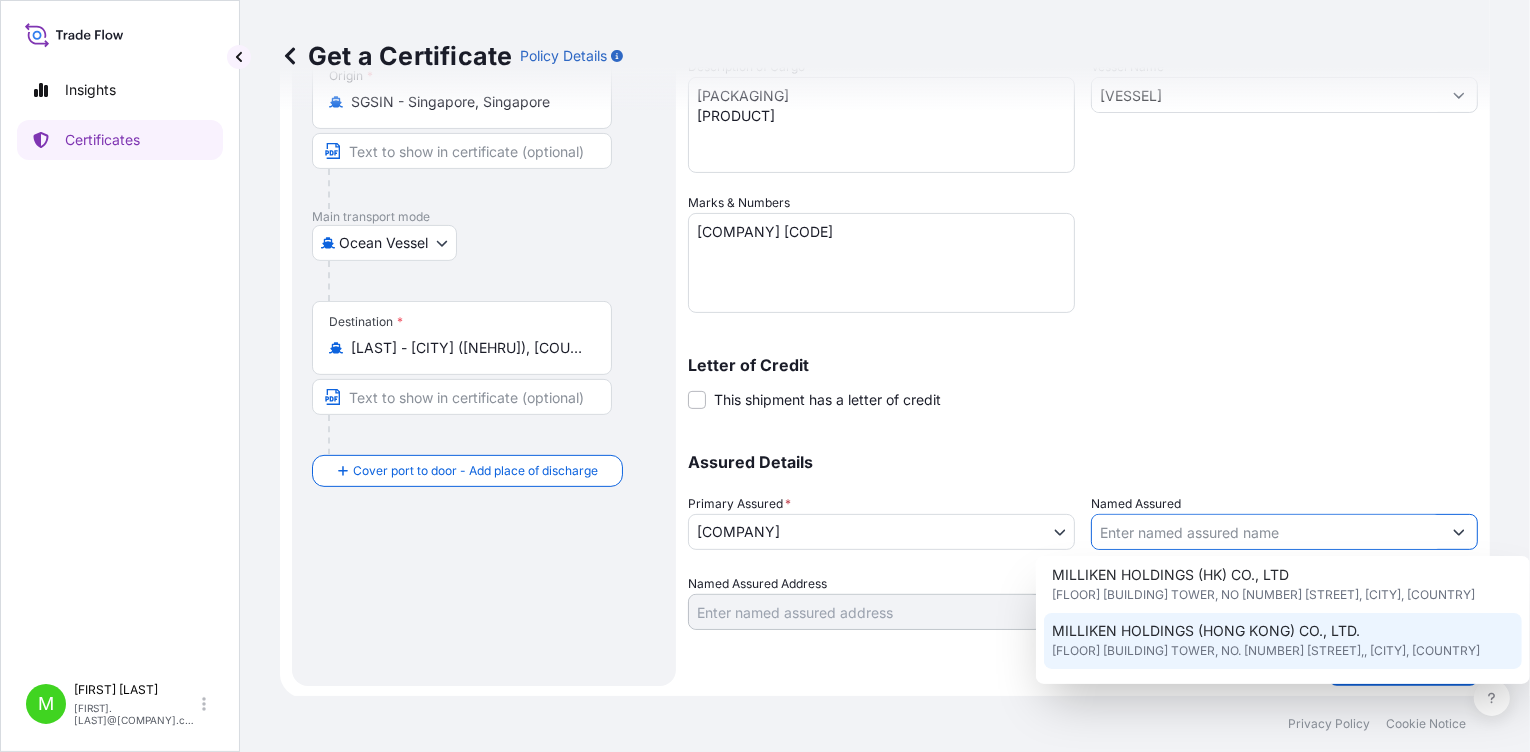 type on "MILLIKEN HOLDINGS (HONG KONG) CO., LTD." 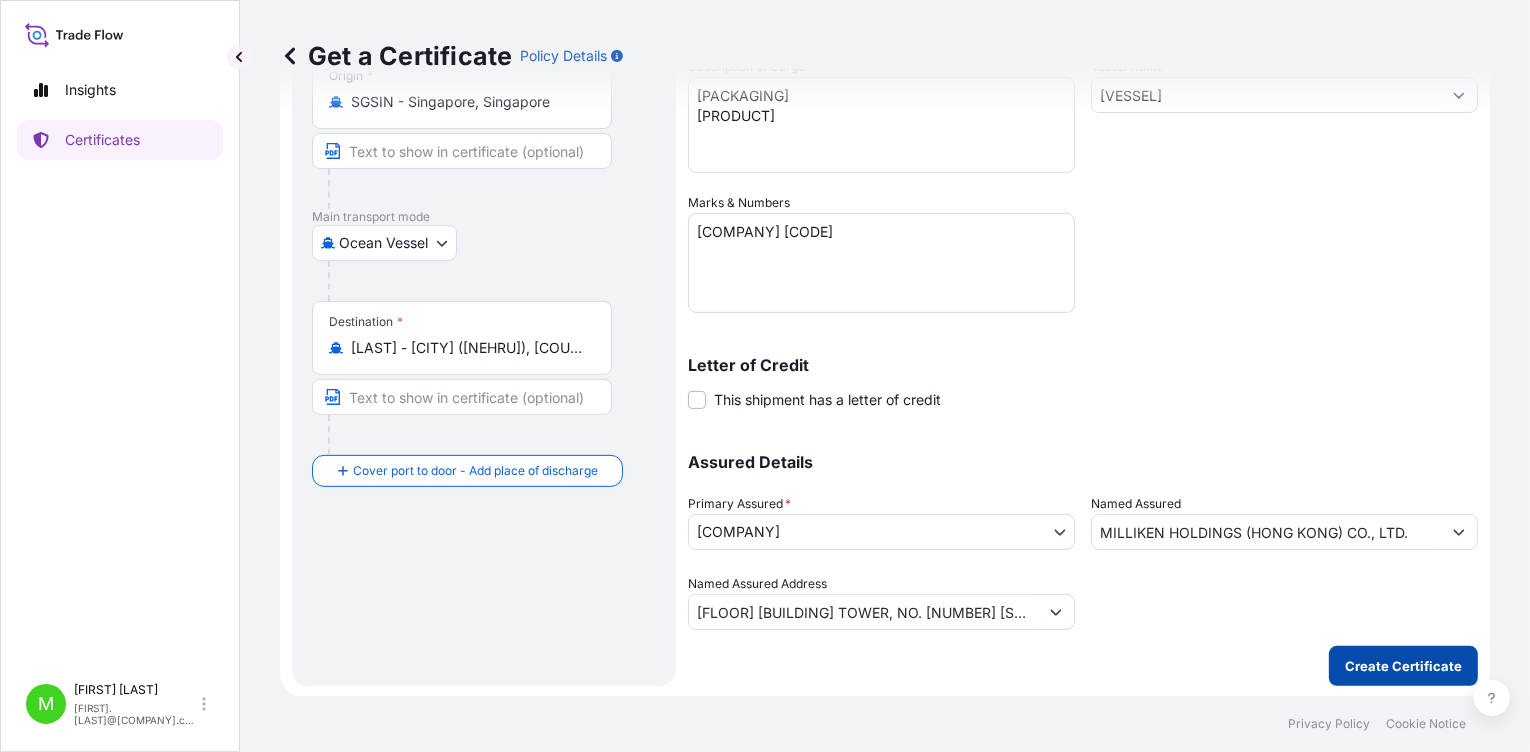 click on "Create Certificate" at bounding box center [1403, 666] 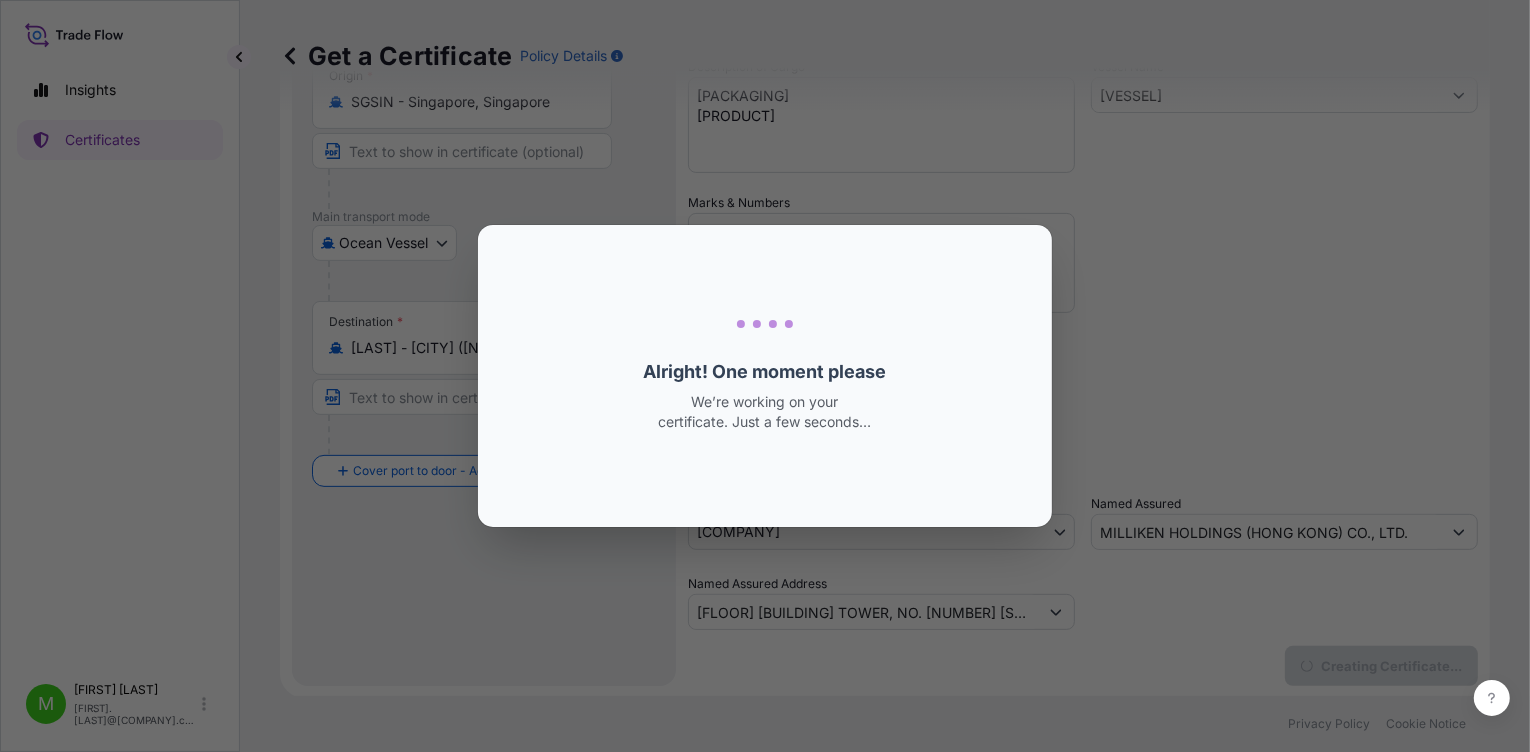 scroll, scrollTop: 0, scrollLeft: 0, axis: both 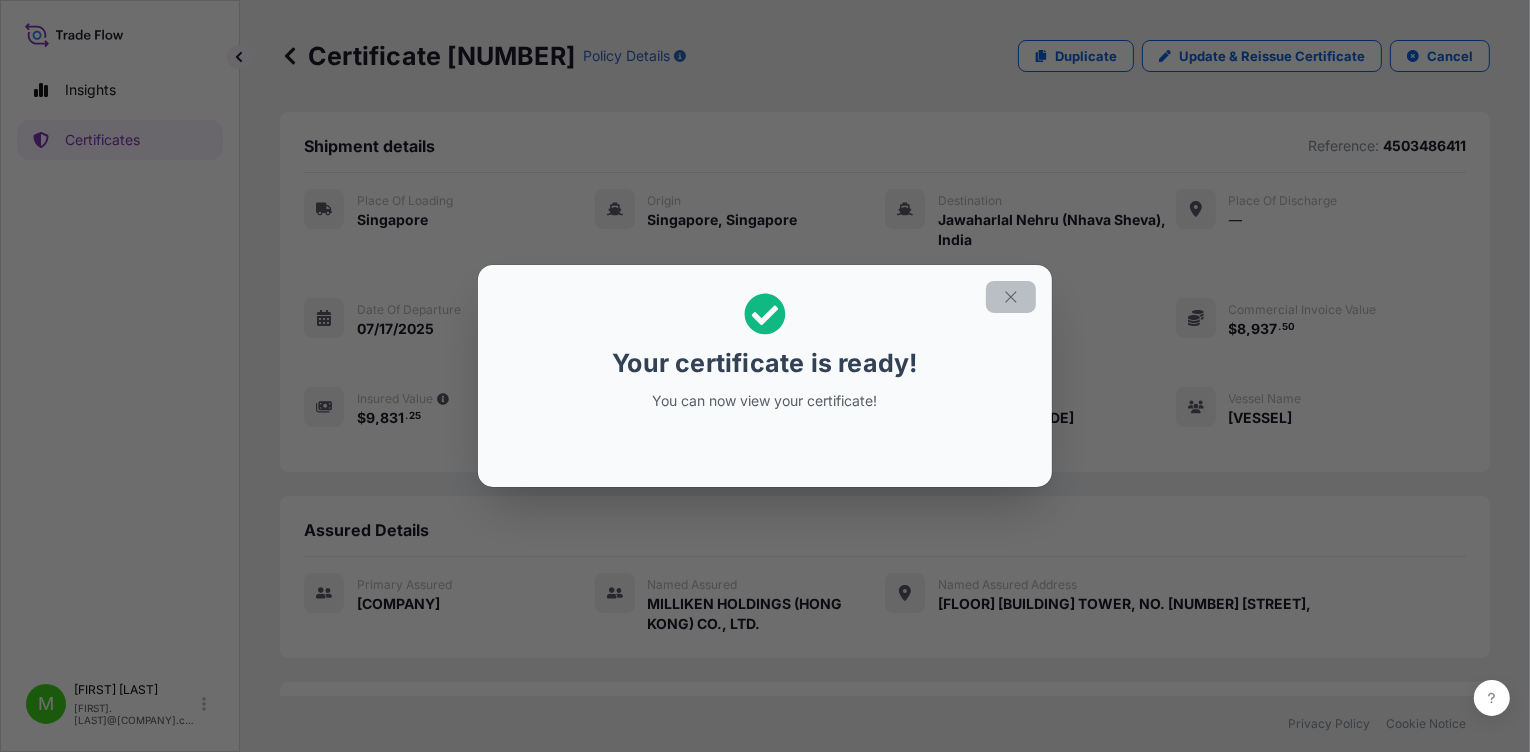 click 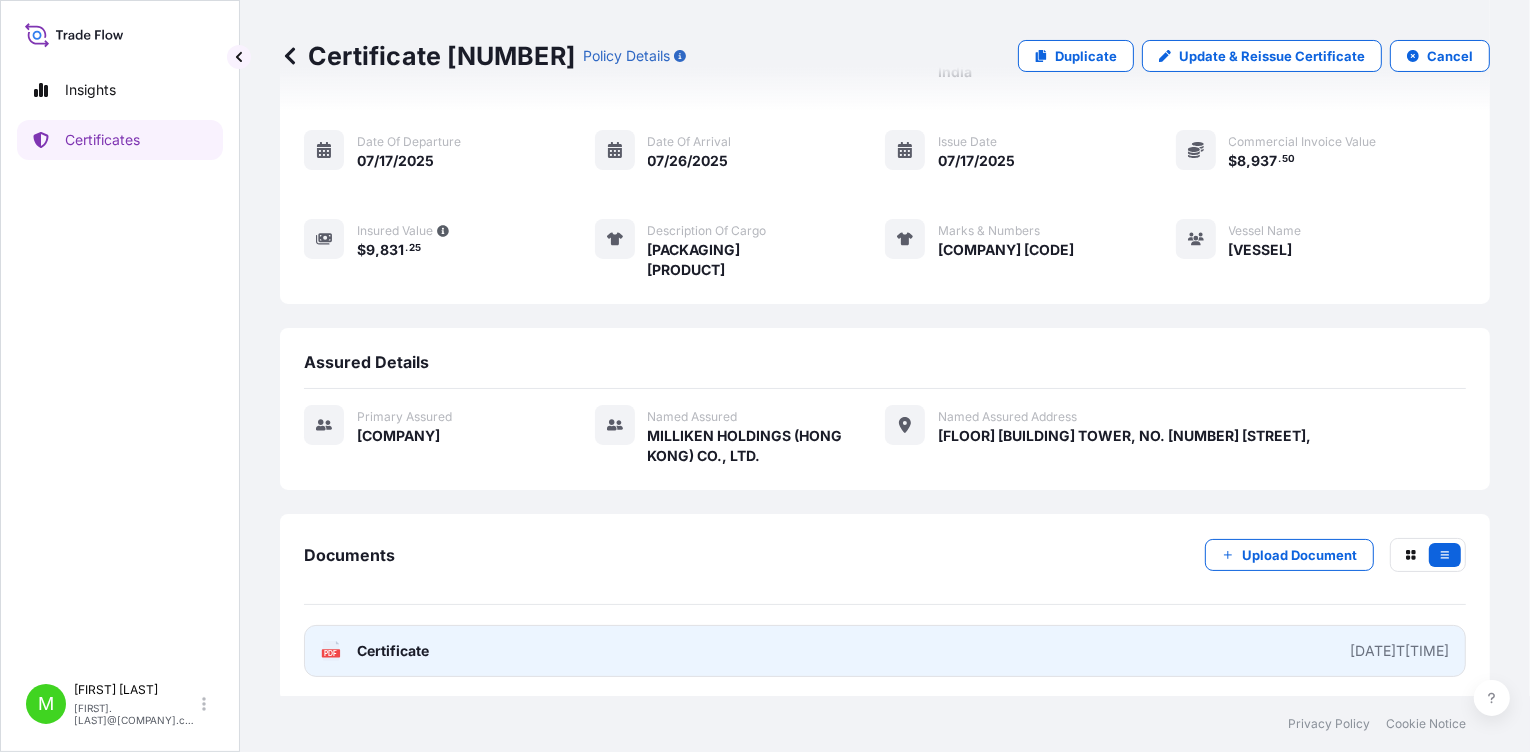 click on "Certificate" at bounding box center [393, 651] 